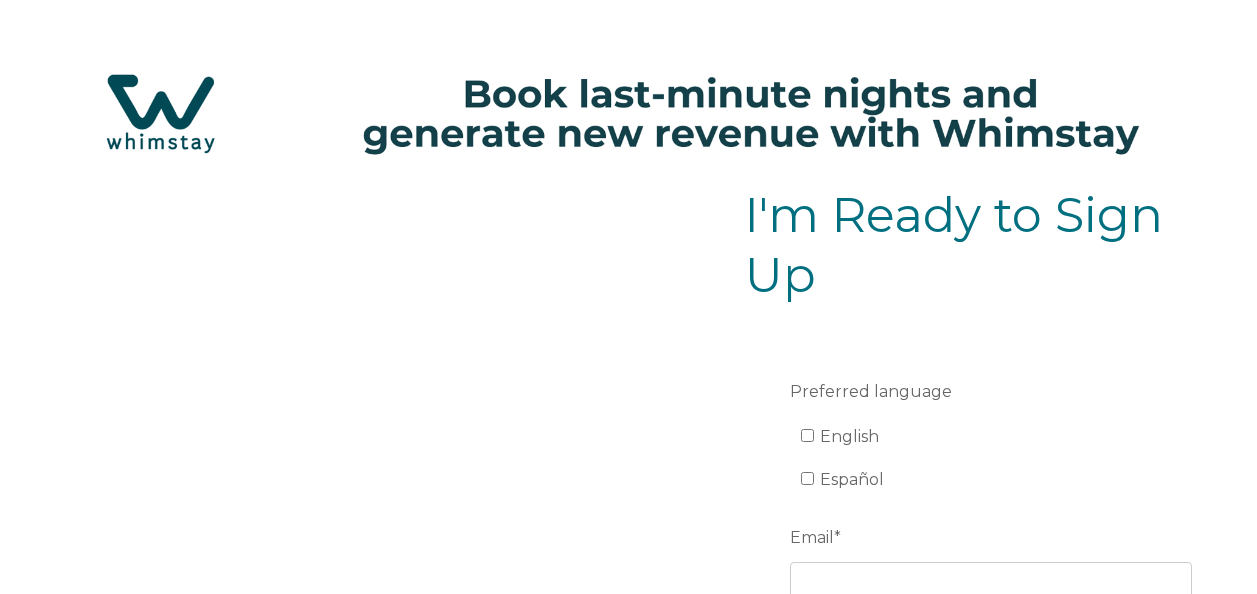 scroll, scrollTop: 0, scrollLeft: 0, axis: both 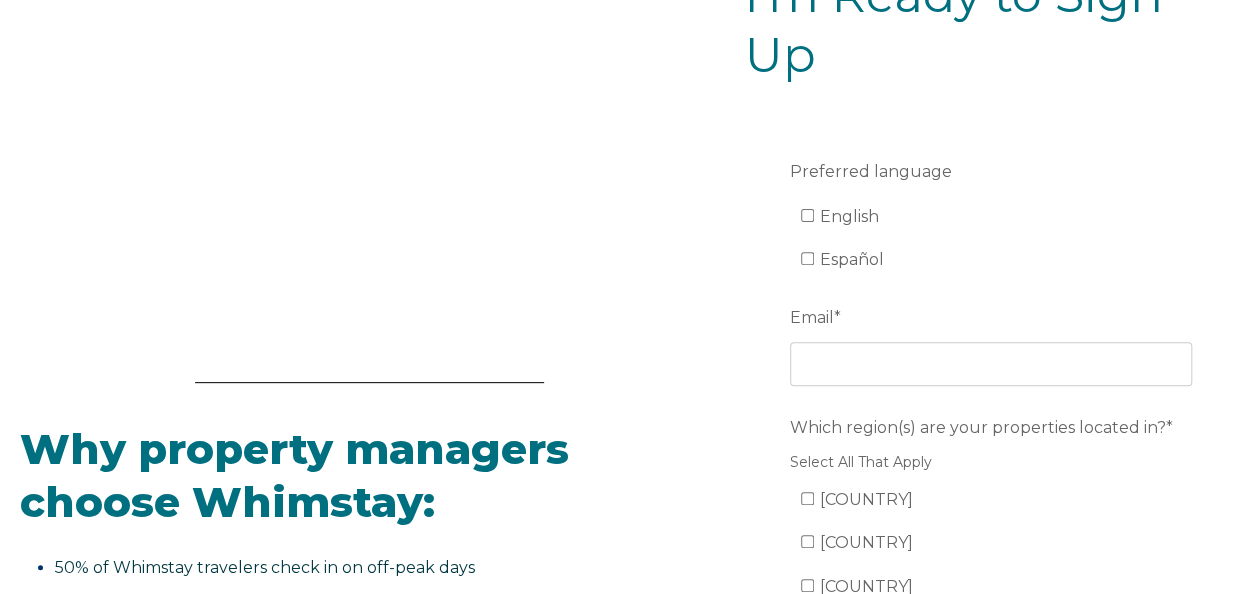 drag, startPoint x: 1264, startPoint y: 183, endPoint x: 1256, endPoint y: 278, distance: 95.33625 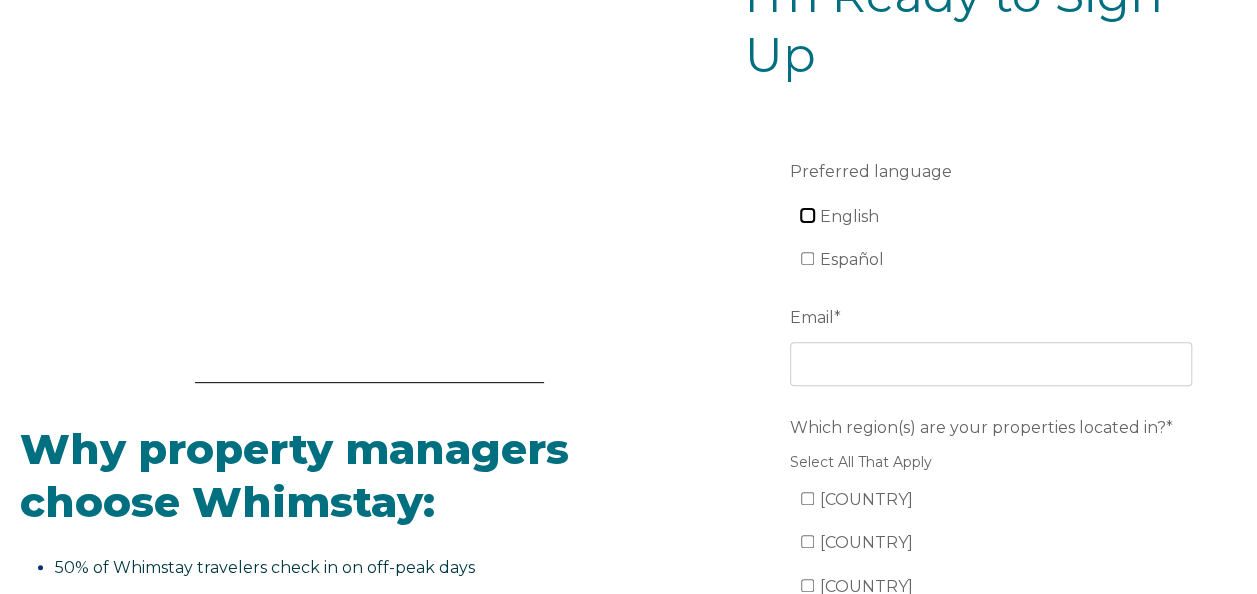 click on "English" at bounding box center (807, 215) 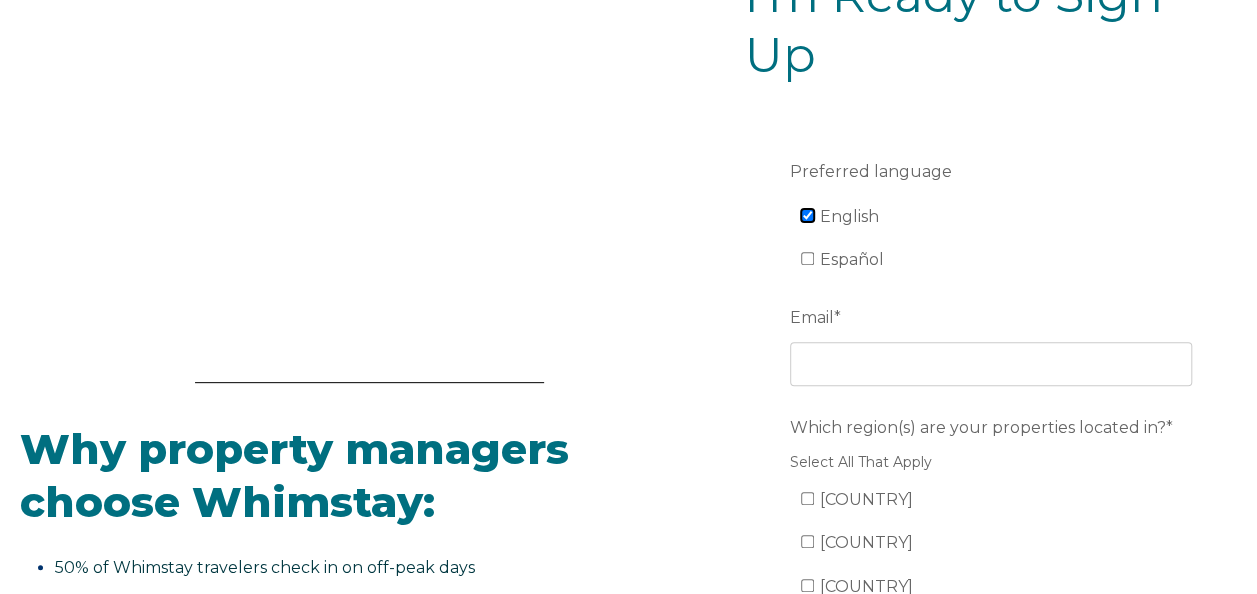checkbox on "true" 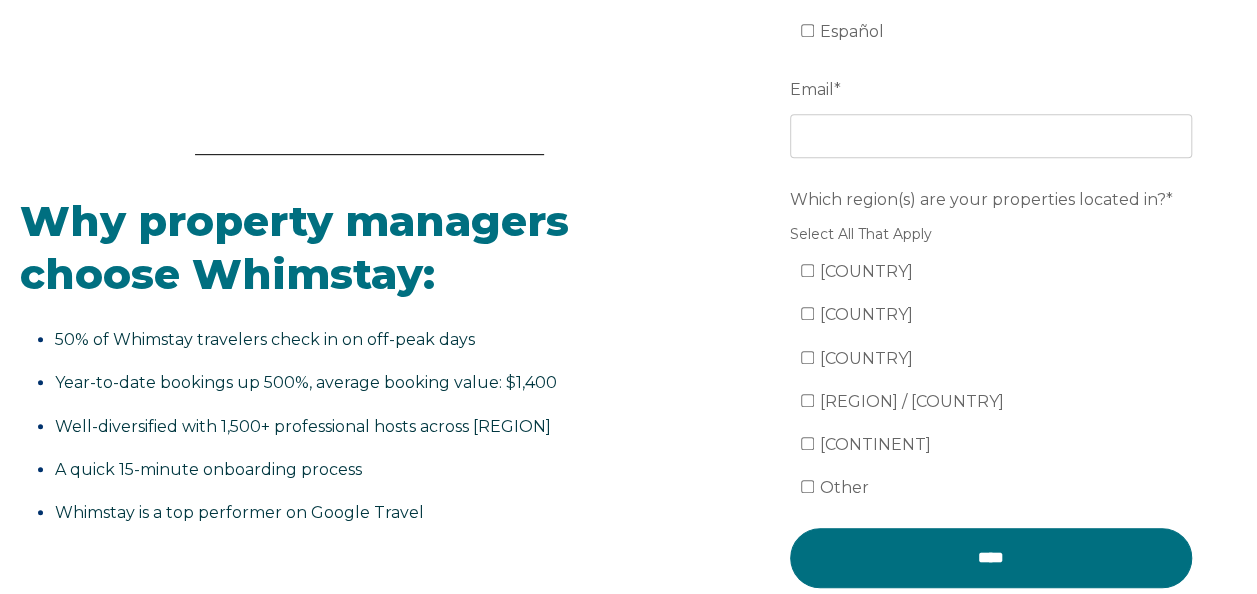 scroll, scrollTop: 450, scrollLeft: 0, axis: vertical 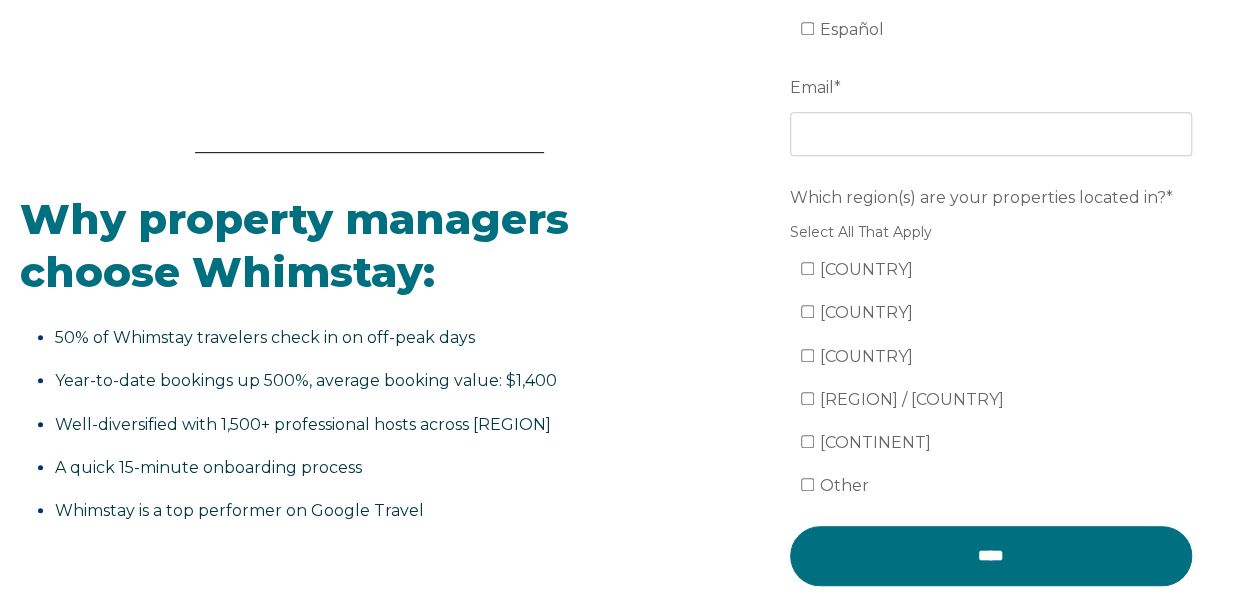 click on "Preferred language English Español Email * Which region(s) are your properties located in?* Select All That Apply [COUNTRY] [COUNTRY] [COUNTRY] [REGION] / [COUNTRY] [CONTINENT] Other ****" at bounding box center [628, 235] 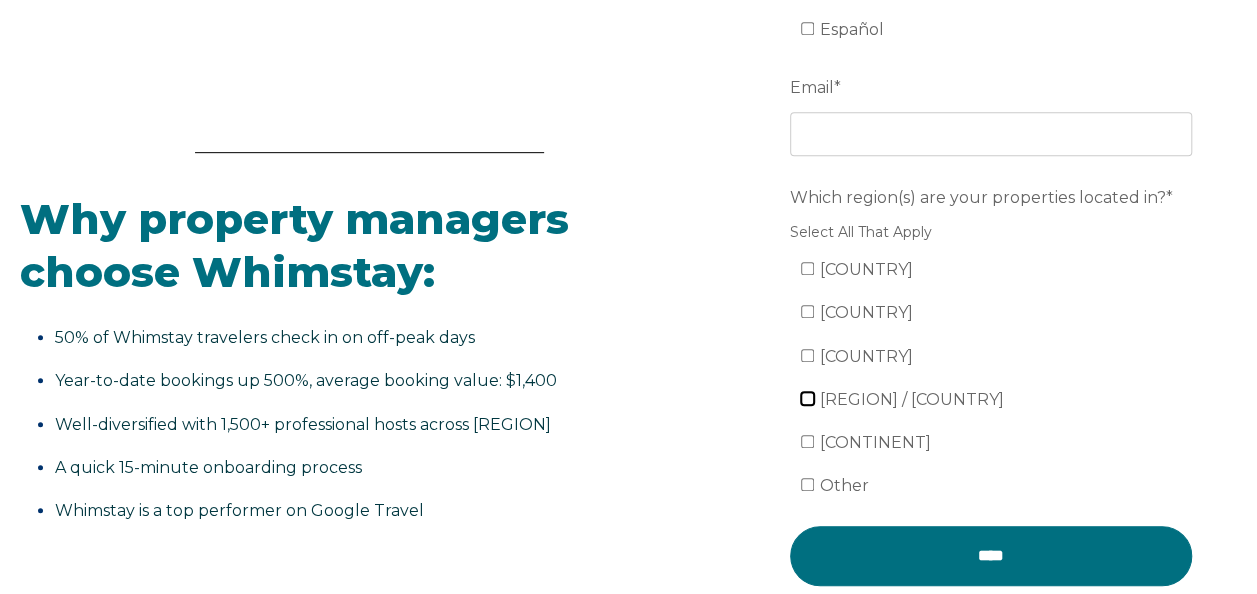 click on "[REGION] / [COUNTRY]" at bounding box center (807, 398) 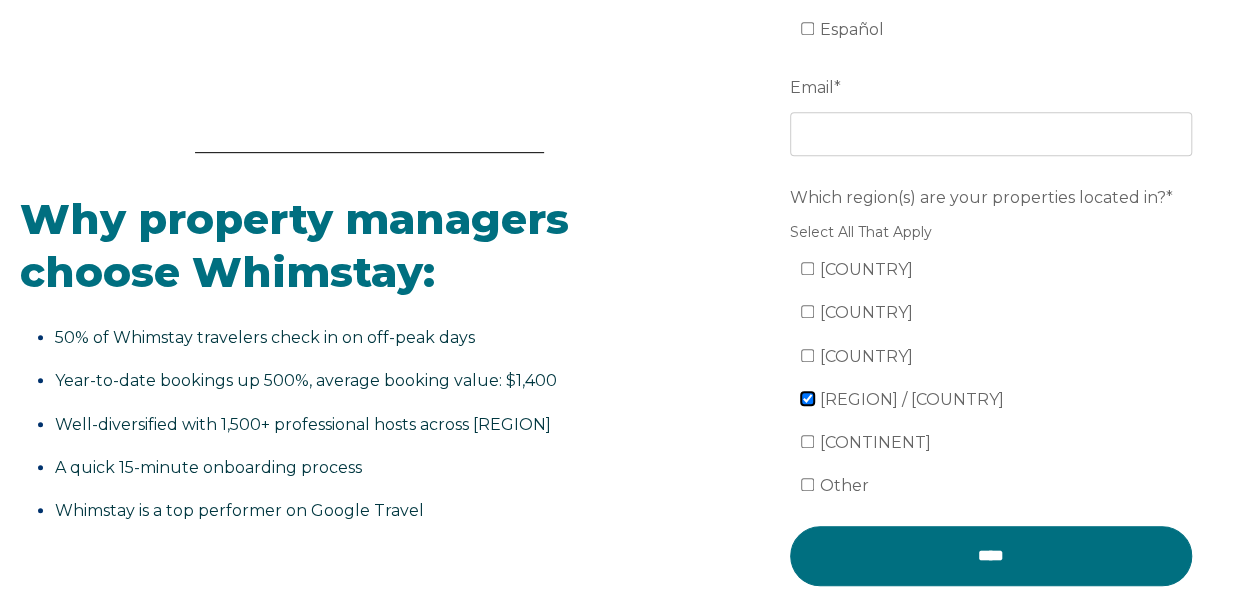 click on "[REGION] / [COUNTRY]" at bounding box center [807, 398] 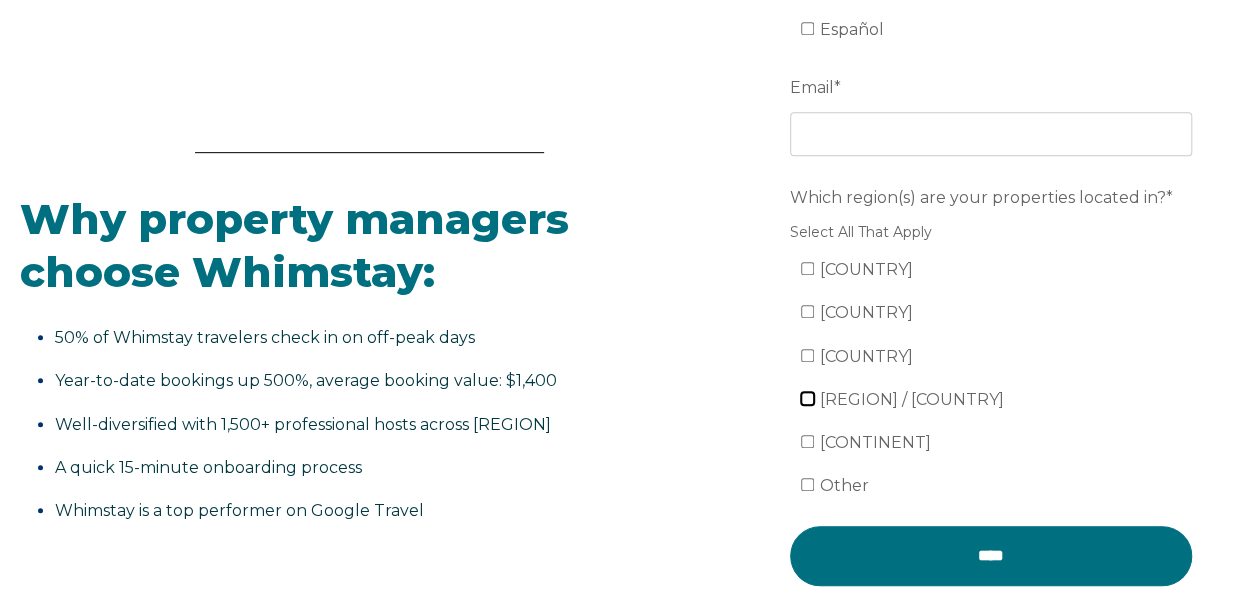 checkbox on "false" 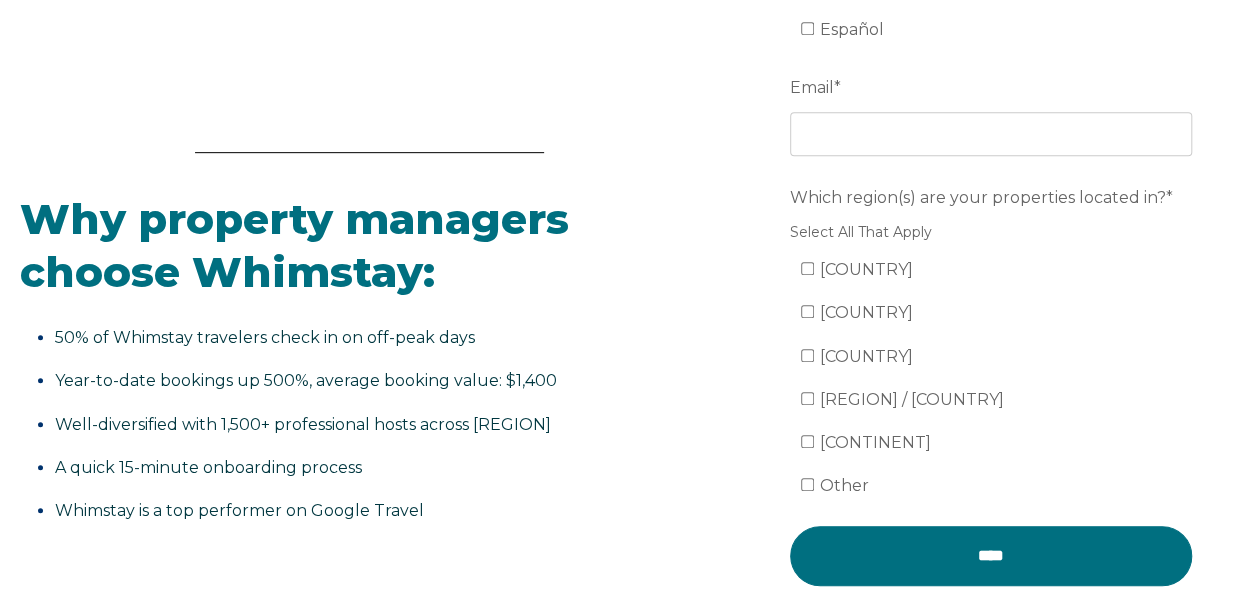 click on "Preferred language English Español Email * Which region(s) are your properties located in?* Select All That Apply [COUNTRY] [COUNTRY] [COUNTRY] [REGION] / [COUNTRY] [CONTINENT] Other ****" at bounding box center [628, 235] 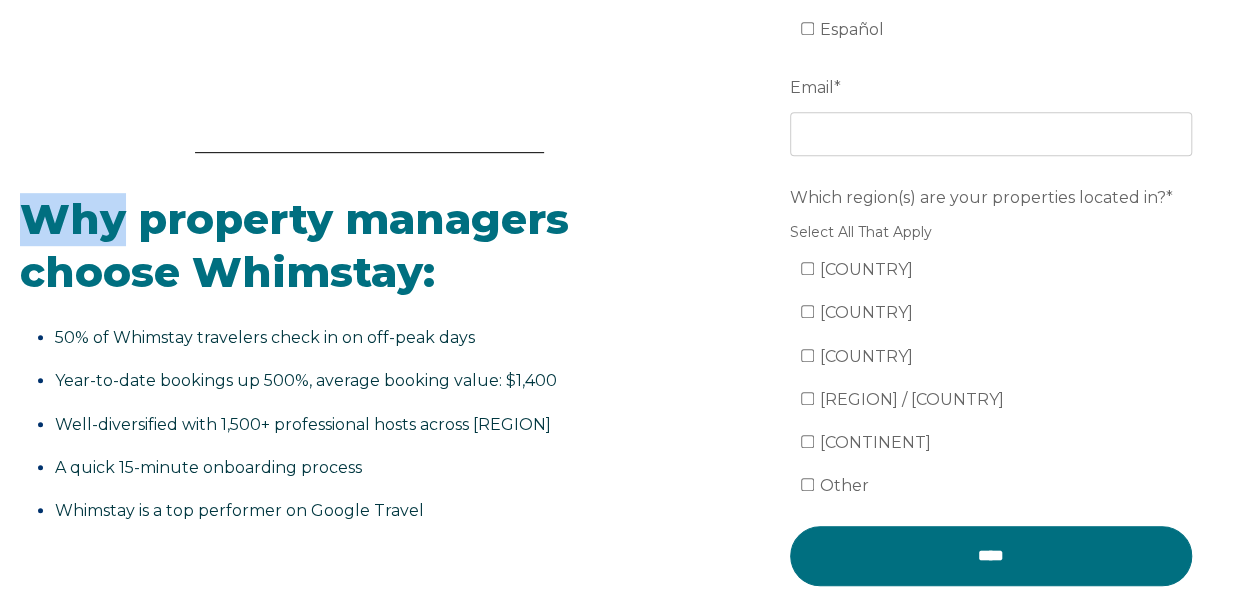 drag, startPoint x: 12, startPoint y: 204, endPoint x: 149, endPoint y: 238, distance: 141.15594 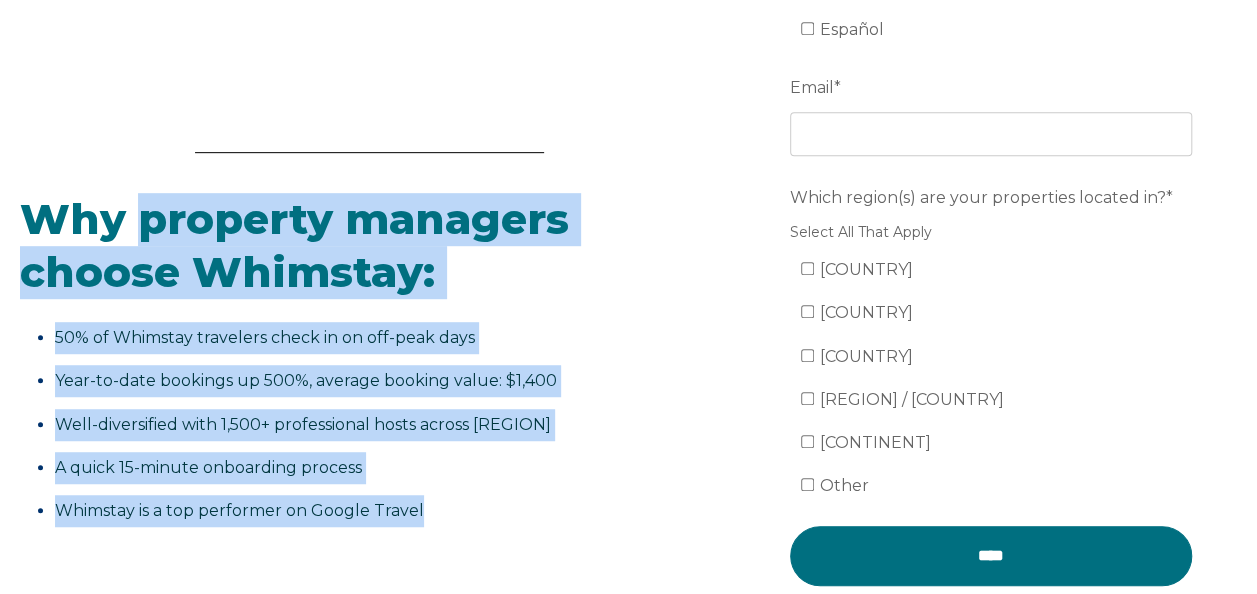 drag, startPoint x: 149, startPoint y: 238, endPoint x: 537, endPoint y: 520, distance: 479.65405 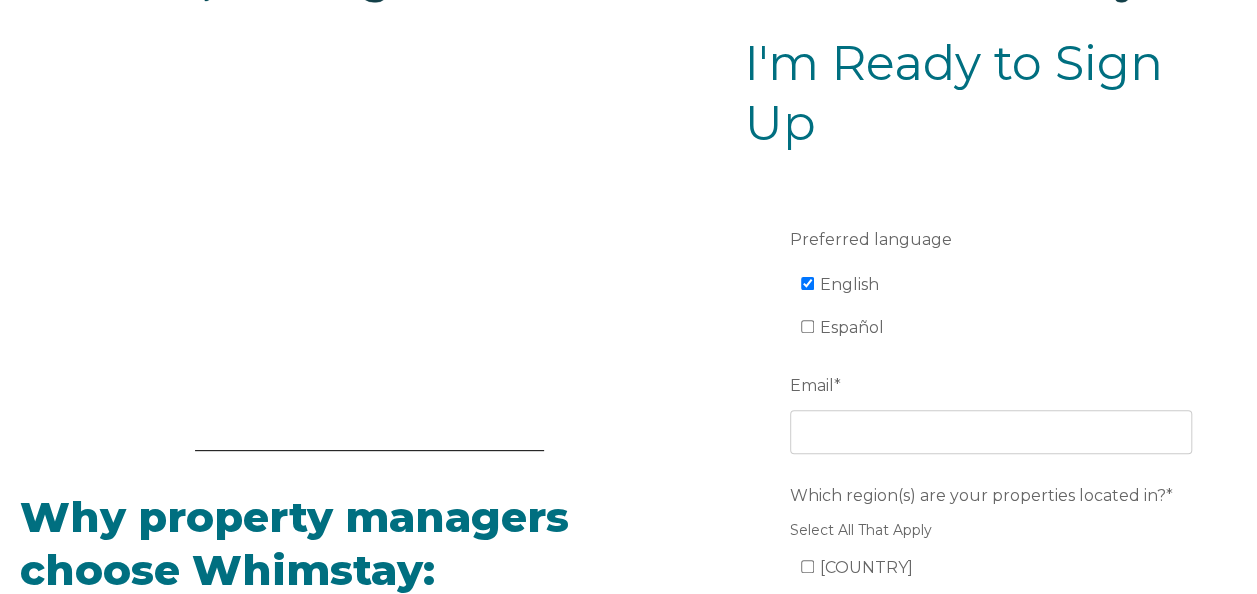scroll, scrollTop: 150, scrollLeft: 0, axis: vertical 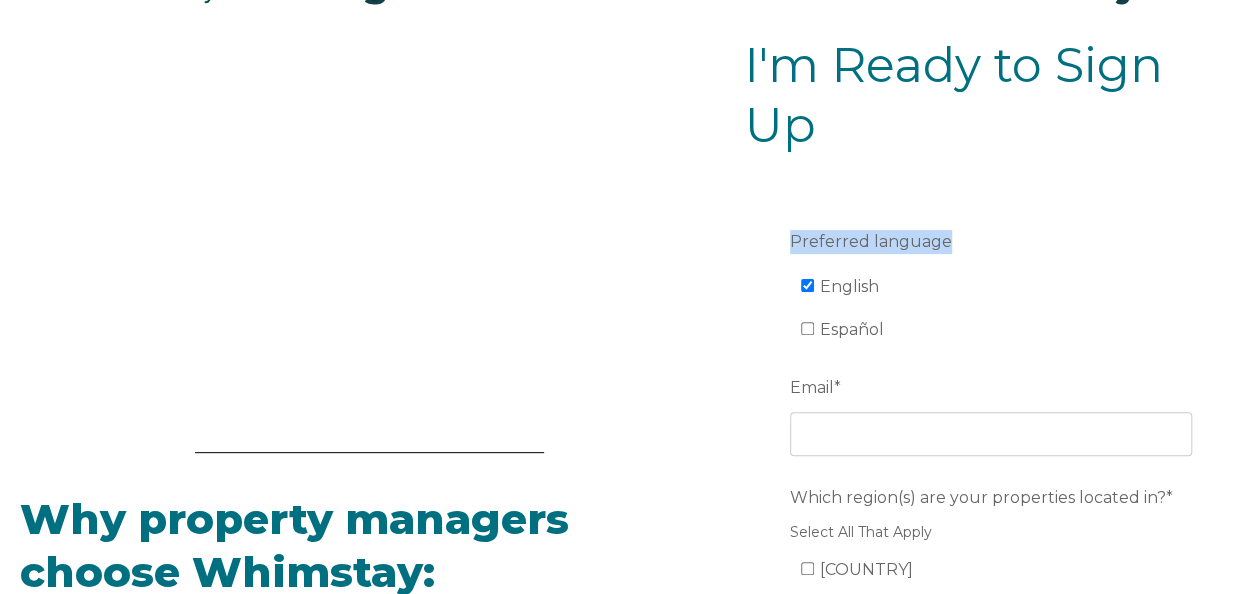 drag, startPoint x: 1238, startPoint y: 143, endPoint x: 1229, endPoint y: 193, distance: 50.803543 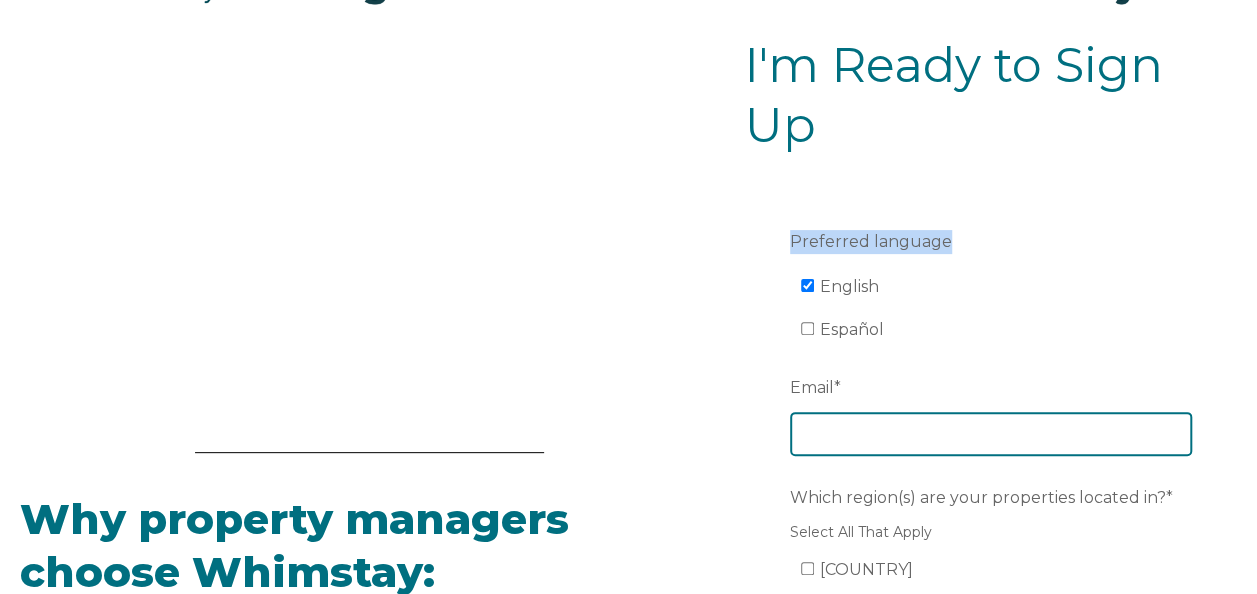 click on "Email *" at bounding box center (991, 434) 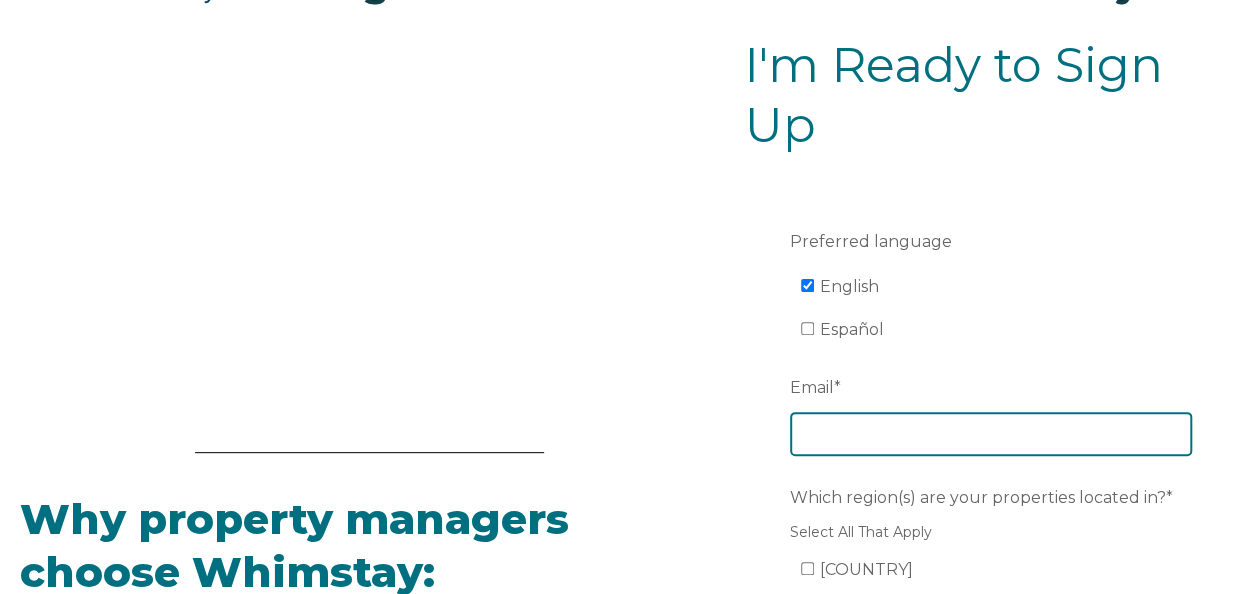 click on "Email *" at bounding box center [991, 434] 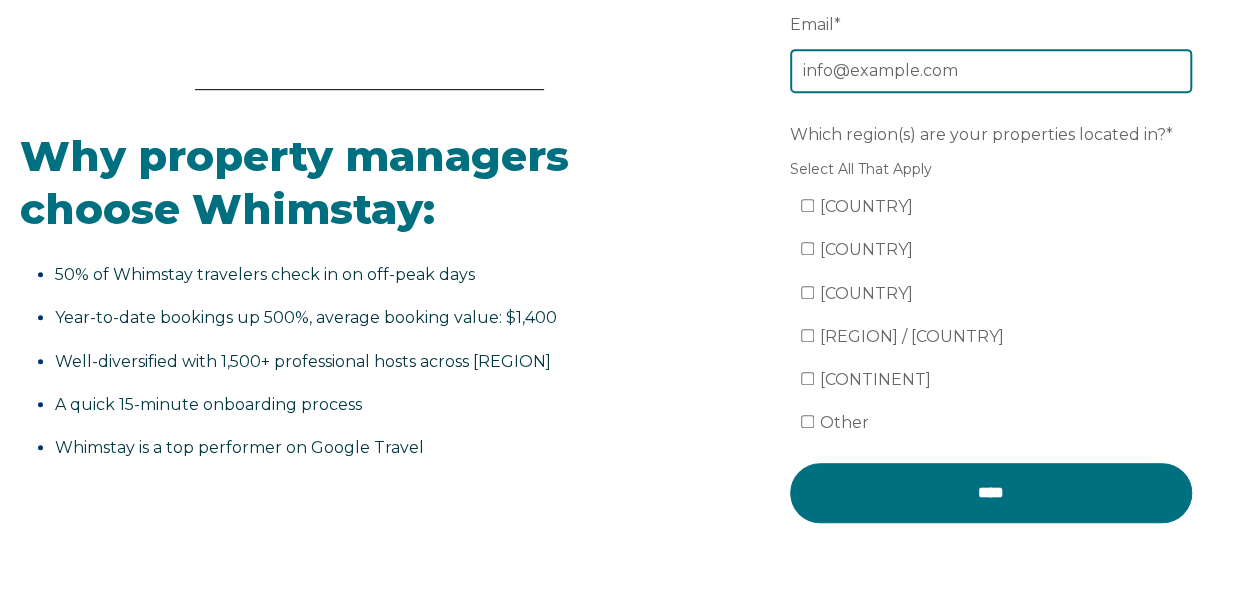 scroll, scrollTop: 516, scrollLeft: 0, axis: vertical 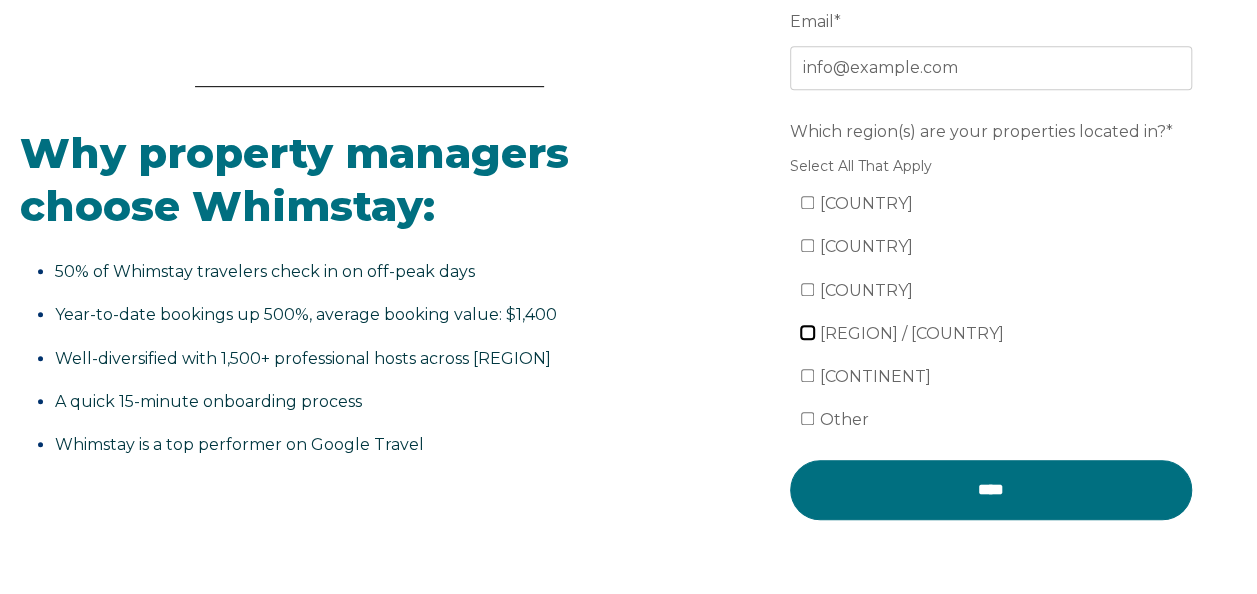 click on "[REGION] / [COUNTRY]" at bounding box center [807, 332] 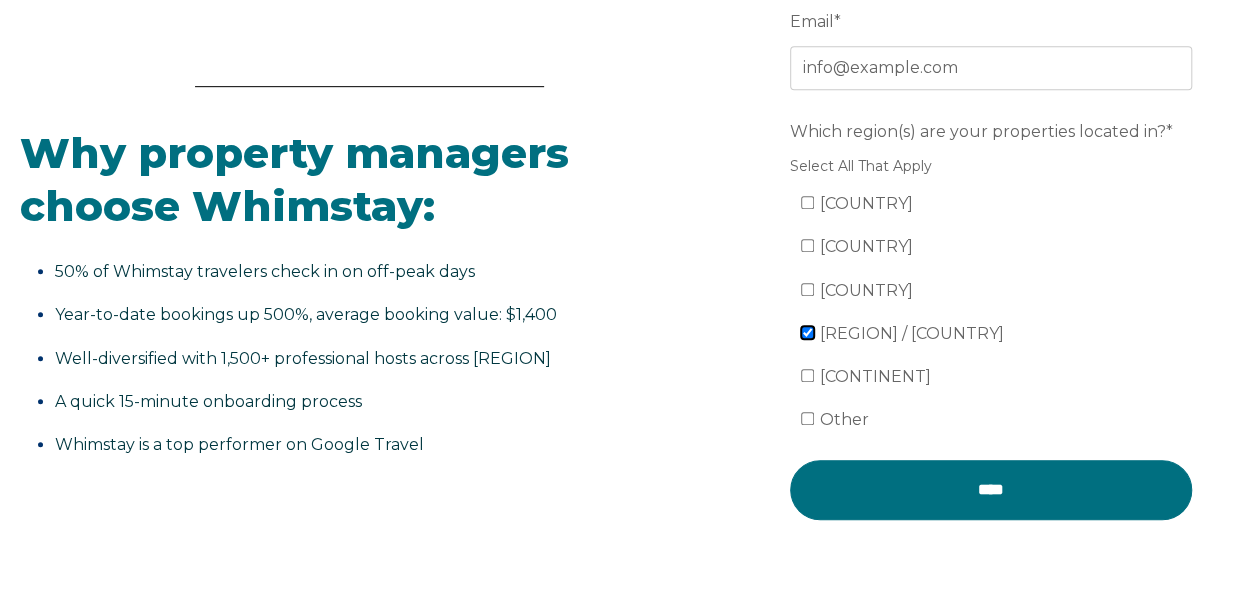 click on "[REGION] / [COUNTRY]" at bounding box center (807, 332) 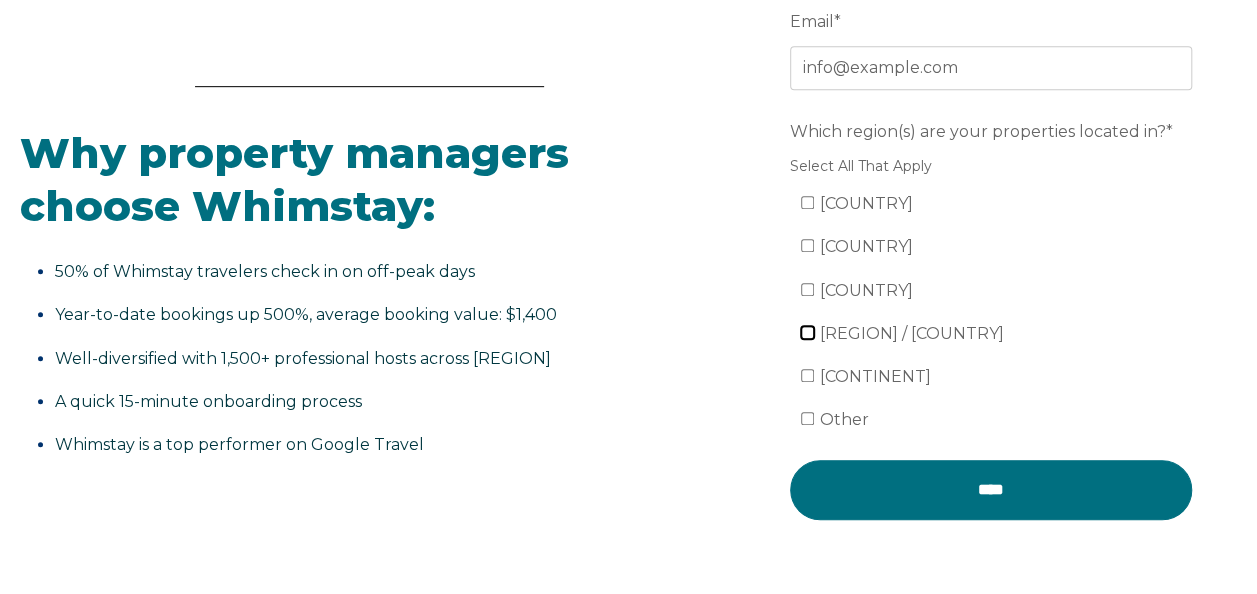 click on "[REGION] / [COUNTRY]" at bounding box center (807, 332) 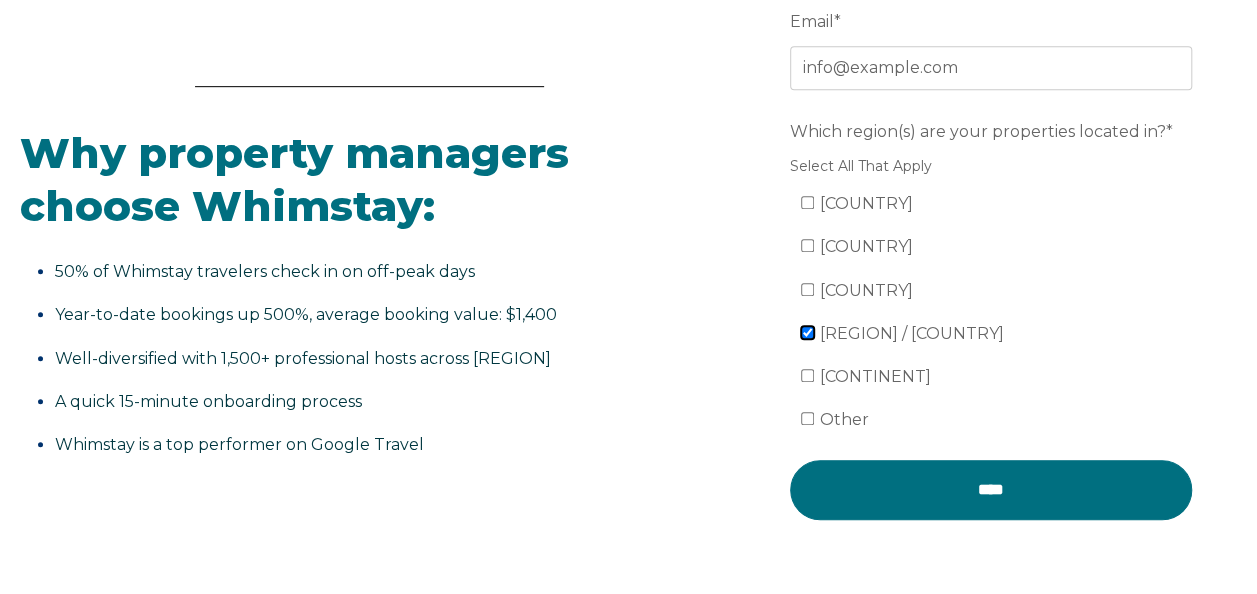 click on "[REGION] / [COUNTRY]" at bounding box center [807, 332] 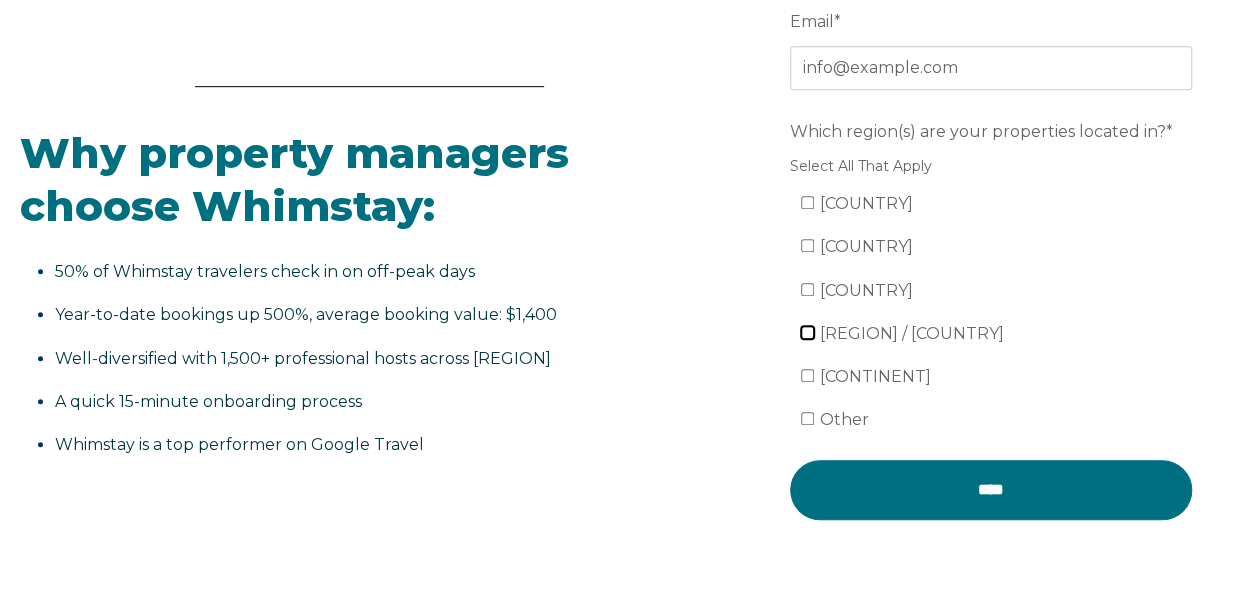 click on "[REGION] / [COUNTRY]" at bounding box center [807, 332] 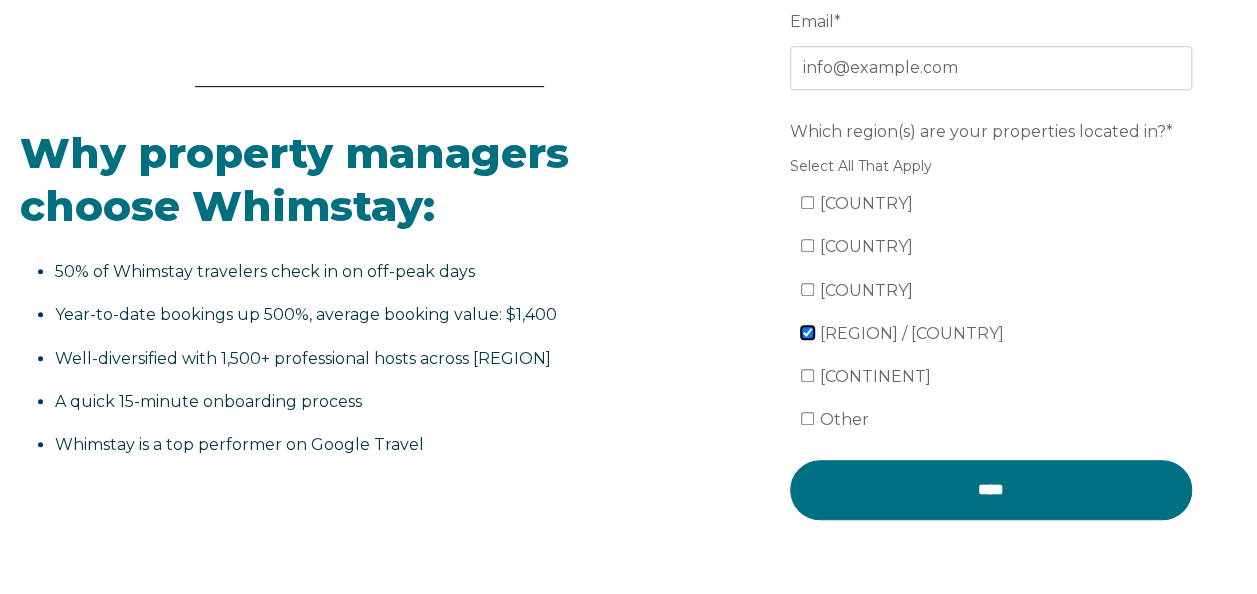 checkbox on "true" 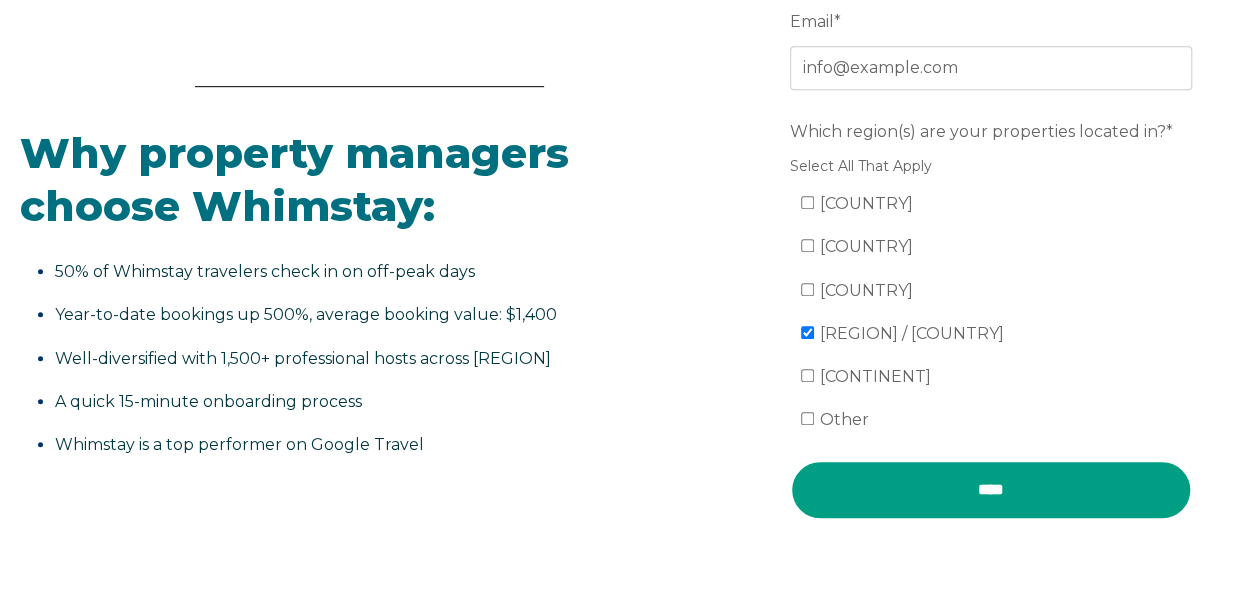 click on "****" at bounding box center (991, 490) 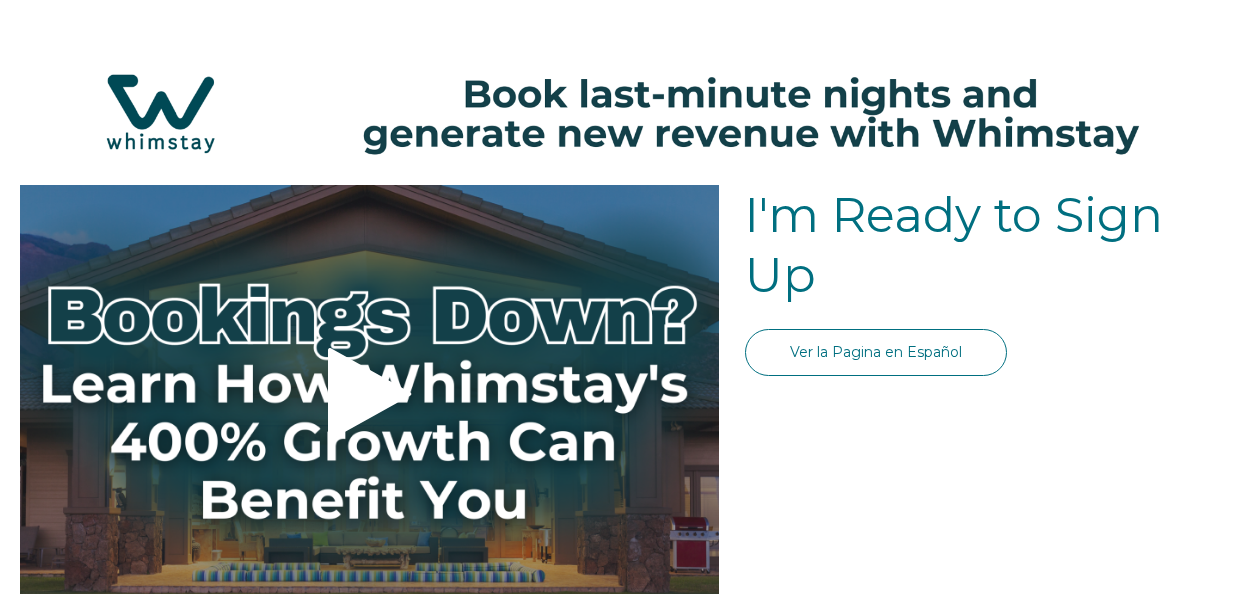 scroll, scrollTop: 0, scrollLeft: 0, axis: both 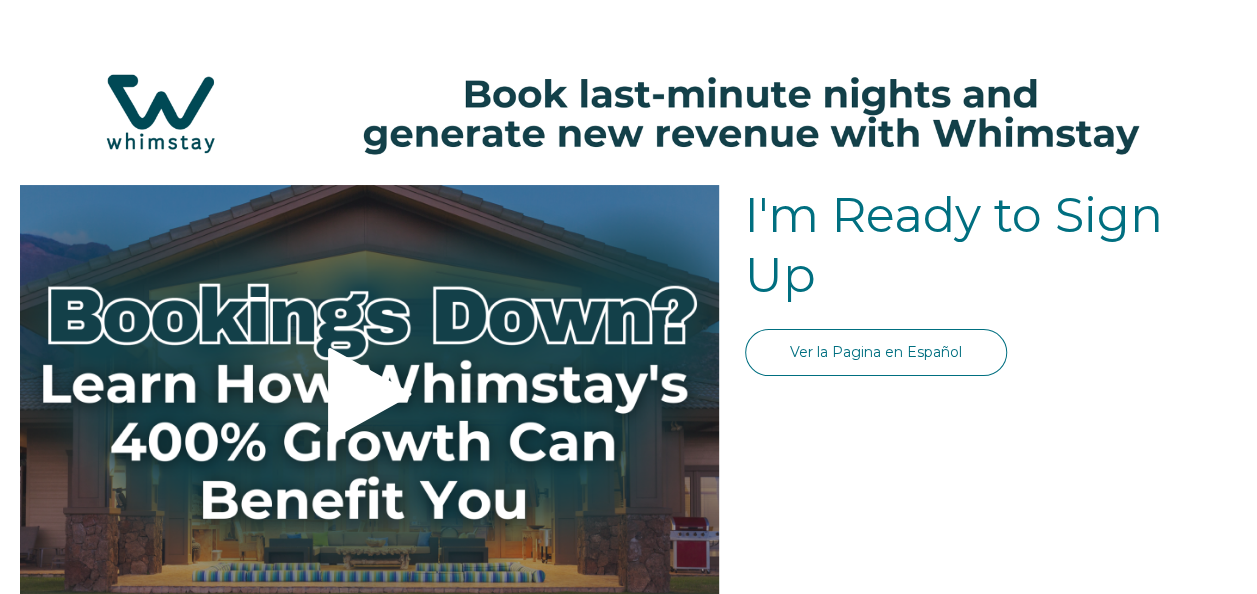 select on "[COUNTRY_CODE]" 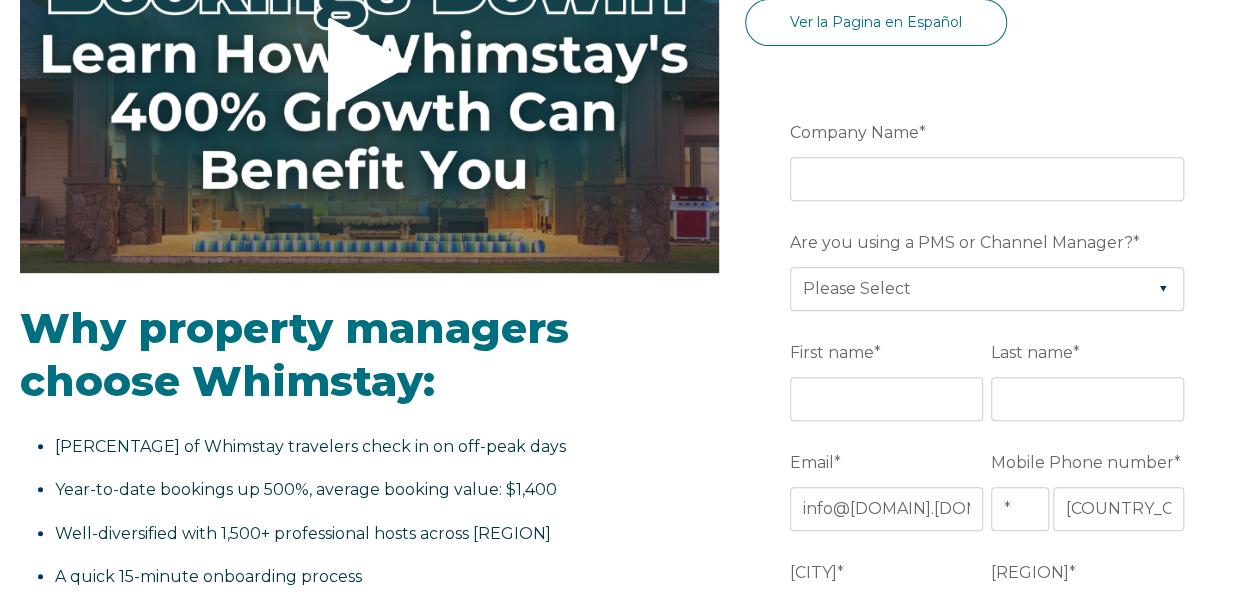 scroll, scrollTop: 333, scrollLeft: 0, axis: vertical 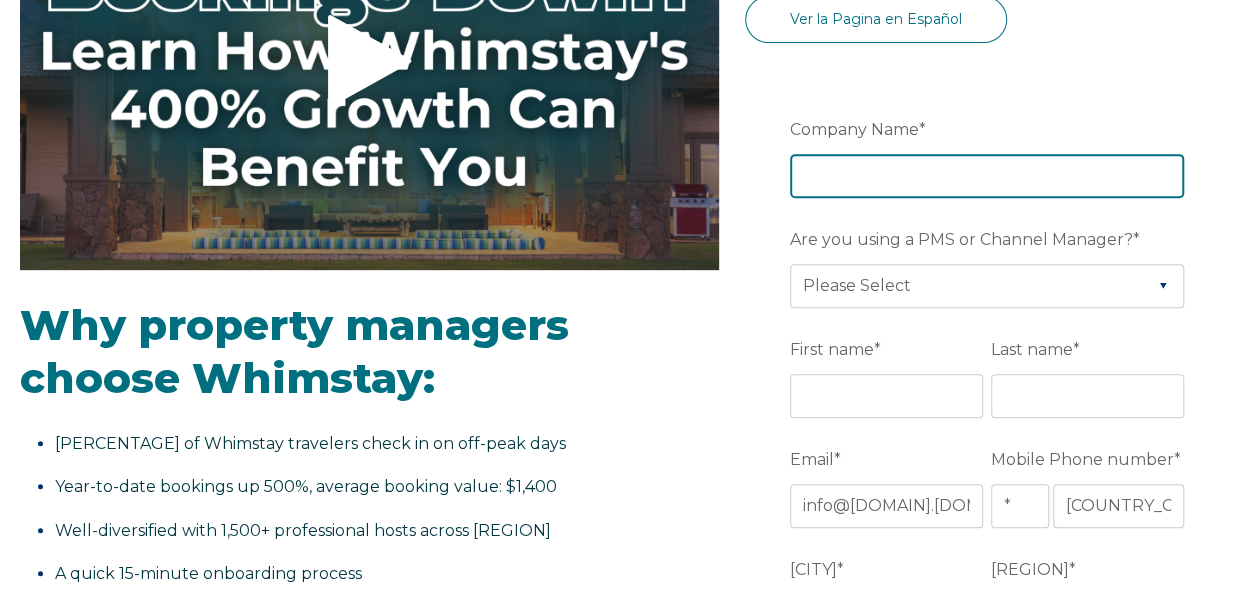 click on "[COMPANY_NAME]" at bounding box center (987, 176) 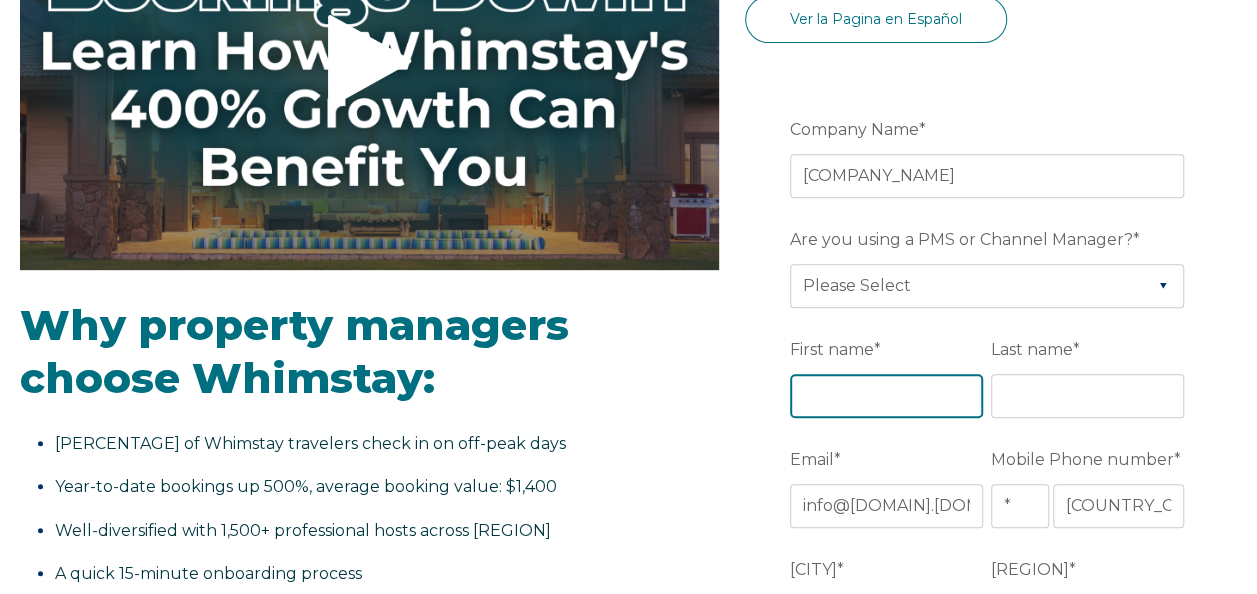 type on "[COMPANY_NAME]" 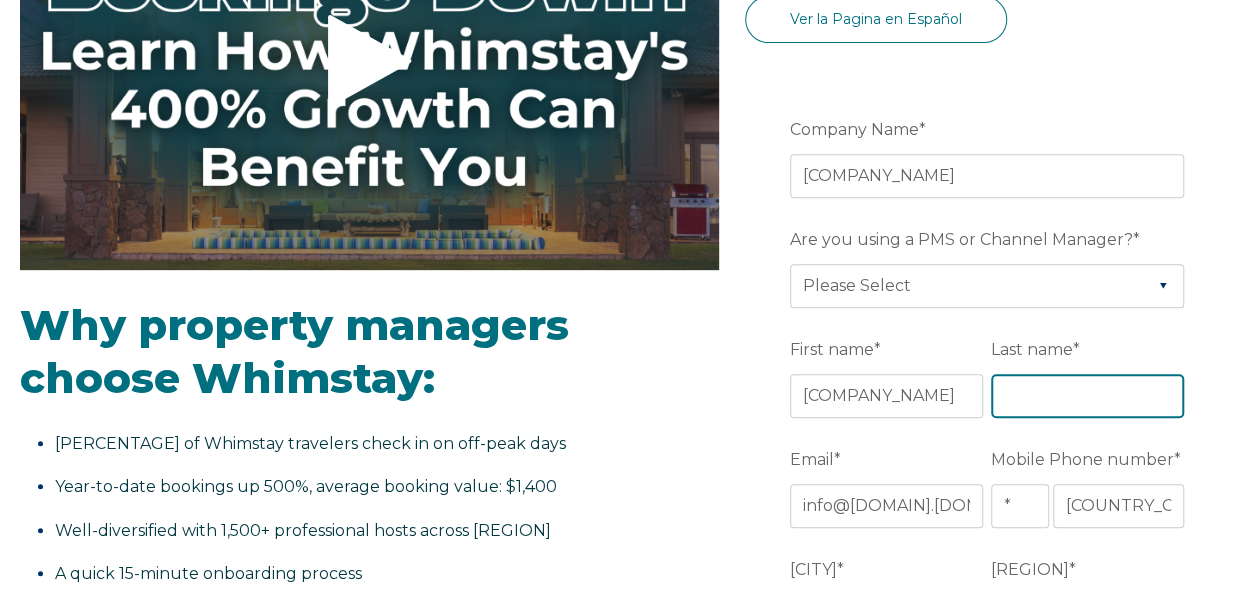type on "[LAST]" 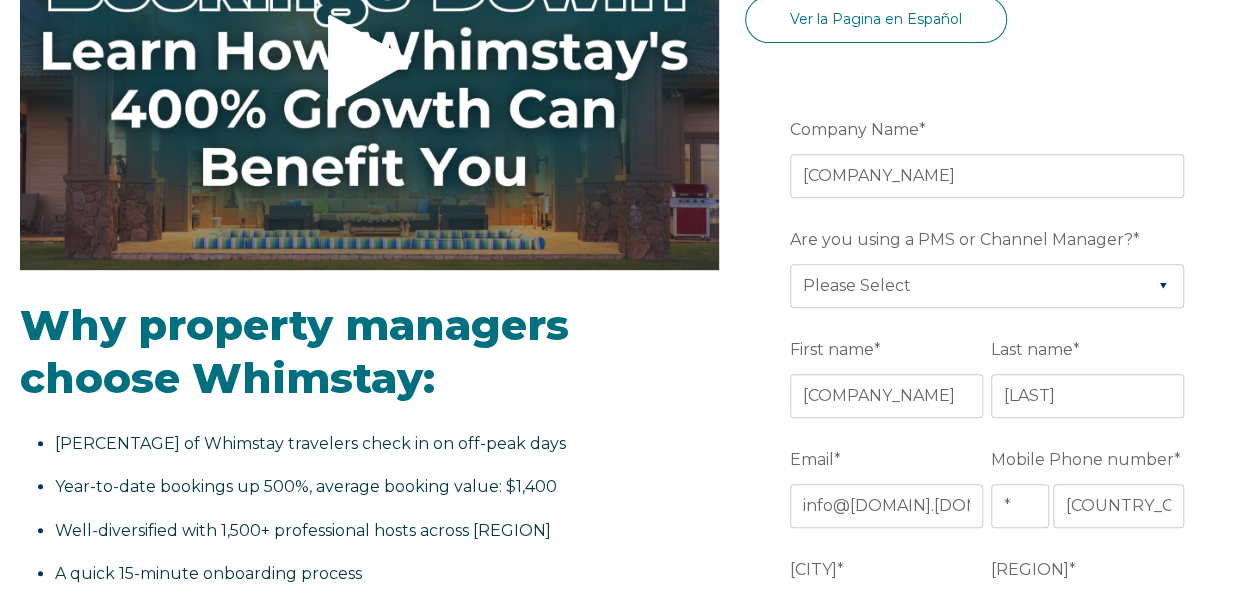 type on "[CITY], [REGION], [COUNTRY]" 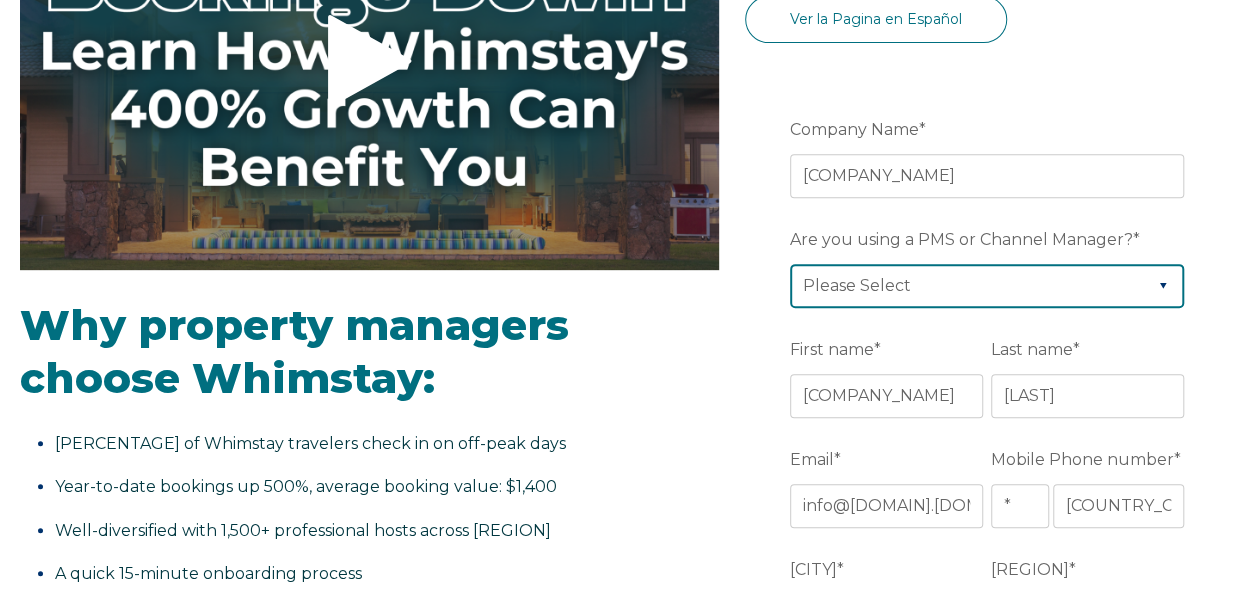 click on "Please Select Barefoot BookingPal Boost Brightside CiiRUS Escapia Guesty Hostaway Hostfully Hostify Lodgify NextPax/NxtBeds OwnerRez PMS or CM Not Listed Rentals United/Quick Connect Streamline Track Airbnb" at bounding box center [987, 286] 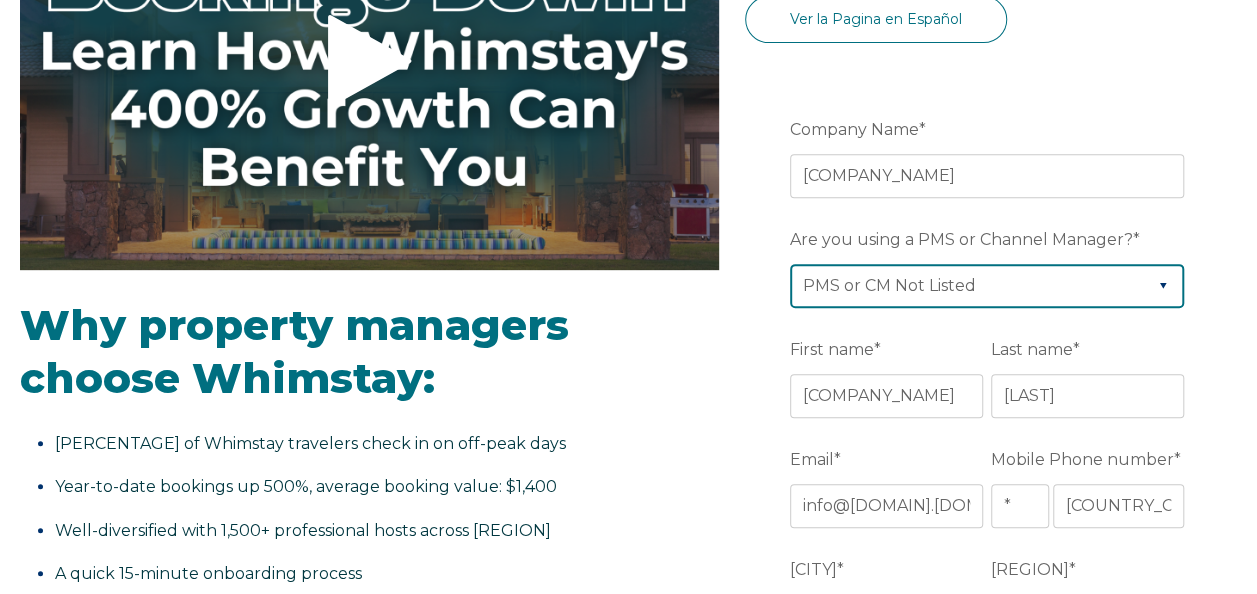 click on "Please Select Barefoot BookingPal Boost Brightside CiiRUS Escapia Guesty Hostaway Hostfully Hostify Lodgify NextPax/NxtBeds OwnerRez PMS or CM Not Listed Rentals United/Quick Connect Streamline Track Airbnb" at bounding box center (987, 286) 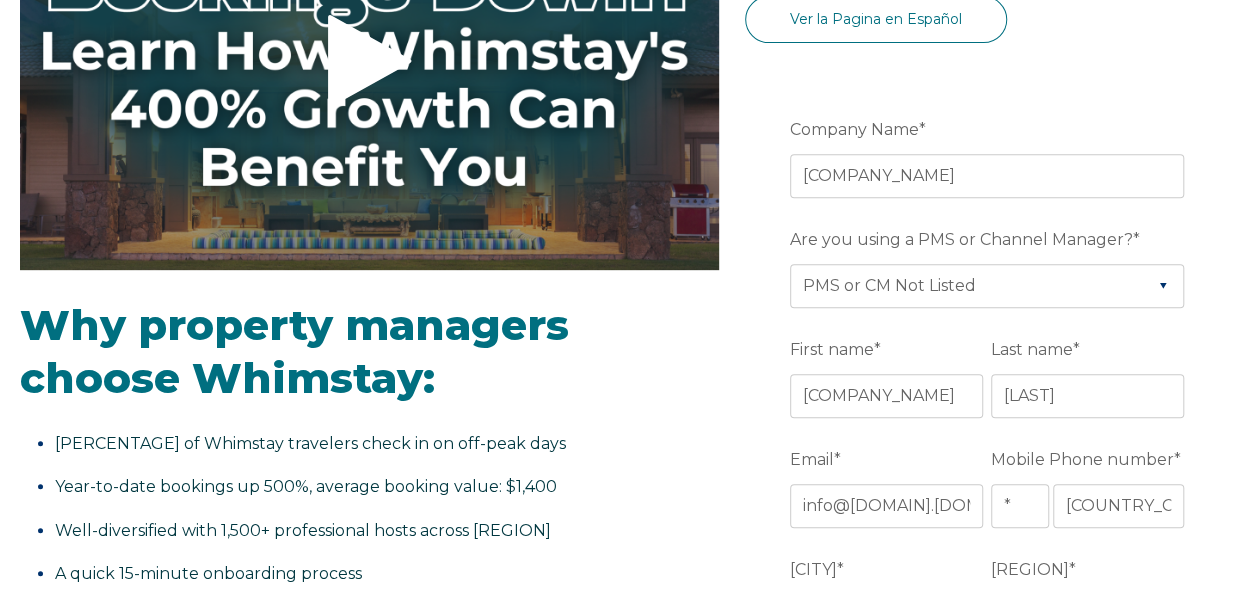click on "[COMPANY_NAME]" at bounding box center [991, 130] 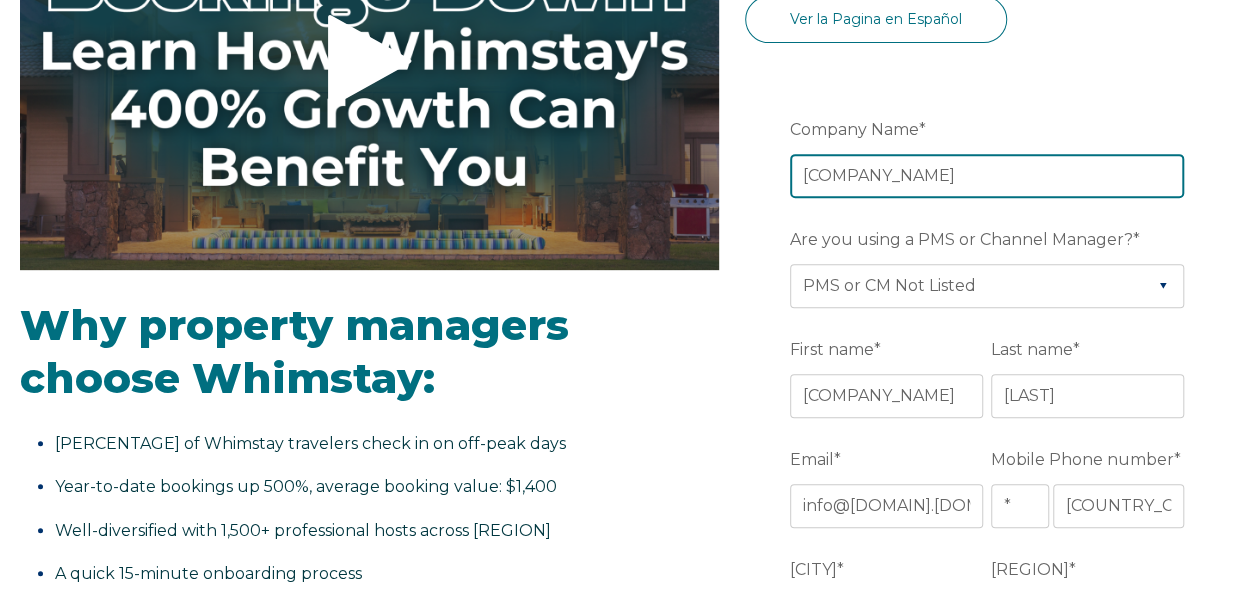 click on "[COMPANY_NAME]" at bounding box center [987, 176] 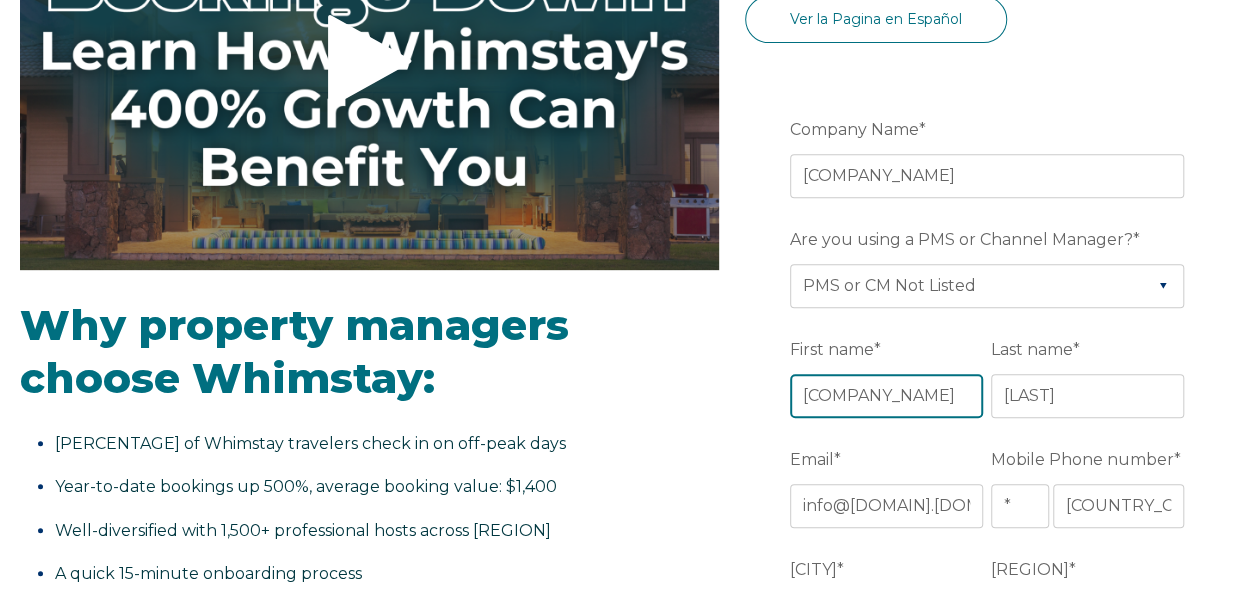 click on "[COMPANY_NAME]" at bounding box center (886, 396) 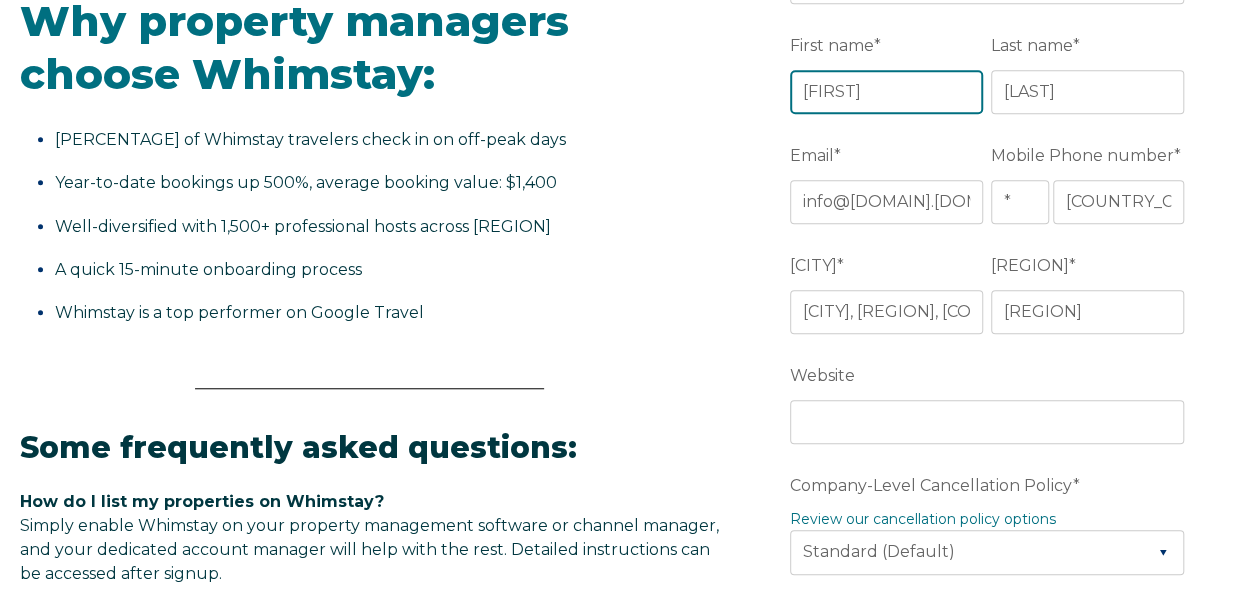 scroll, scrollTop: 672, scrollLeft: 0, axis: vertical 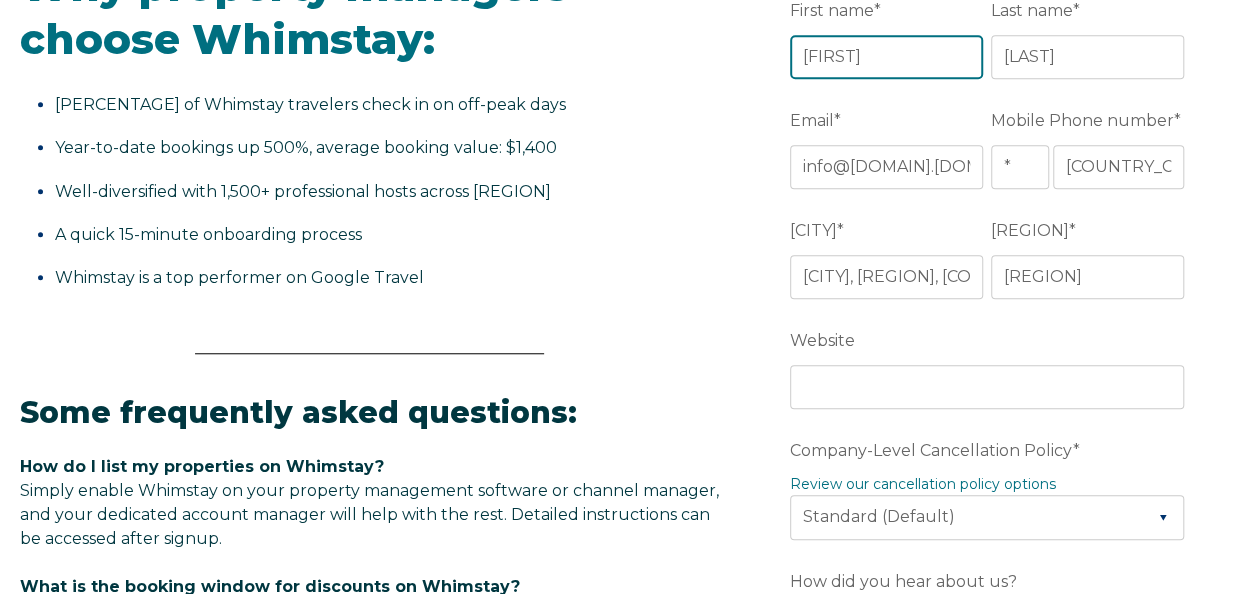 type on "[FIRST]" 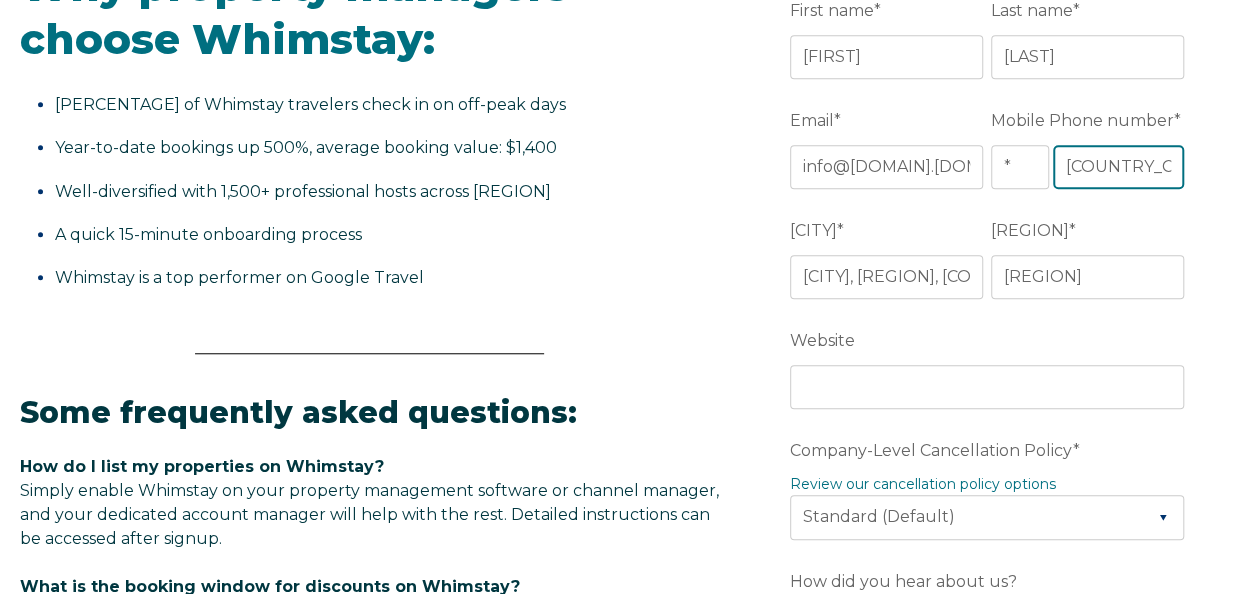 click on "[COUNTRY_CODE]" at bounding box center [1118, 167] 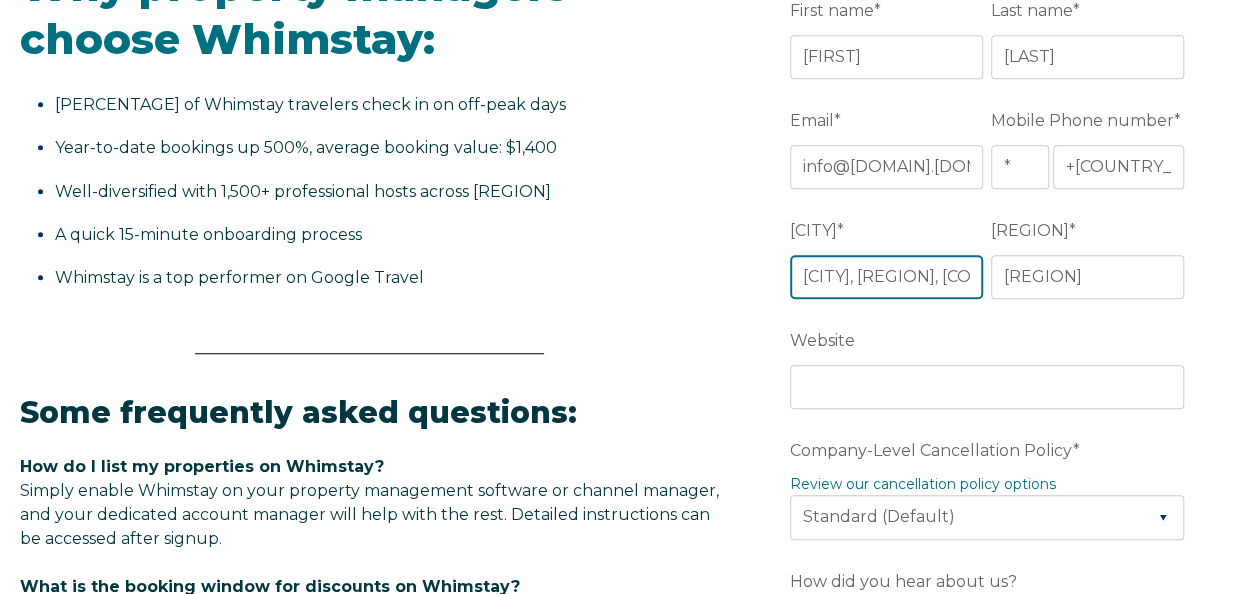 click on "[CITY], [REGION], [COUNTRY]" at bounding box center [886, 277] 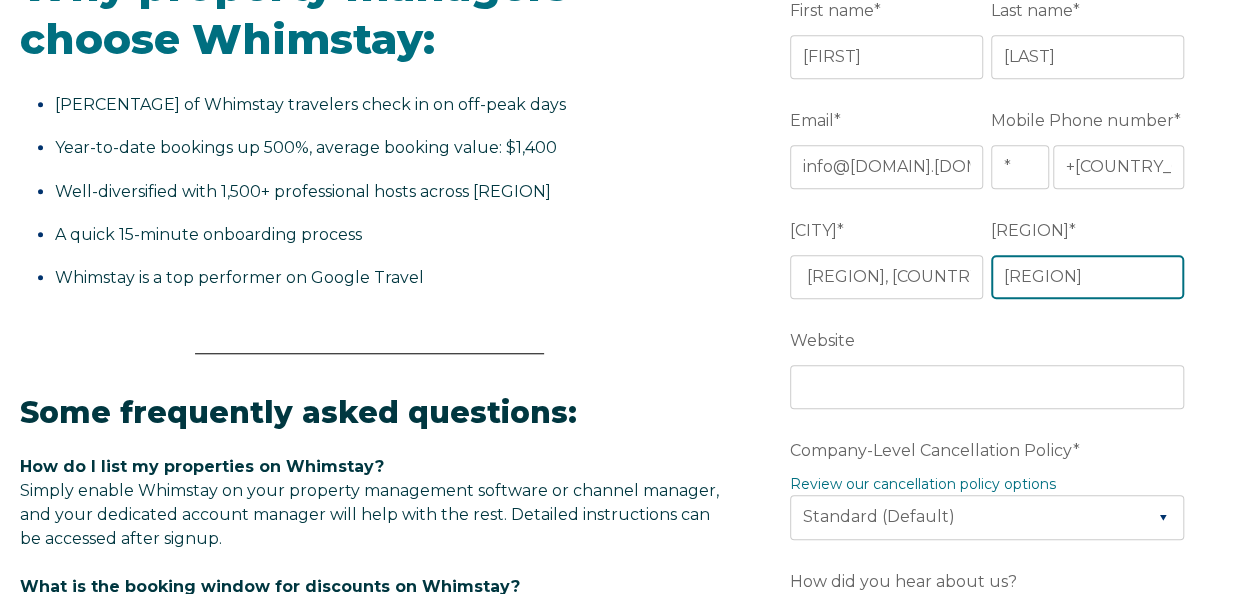 scroll, scrollTop: 0, scrollLeft: 0, axis: both 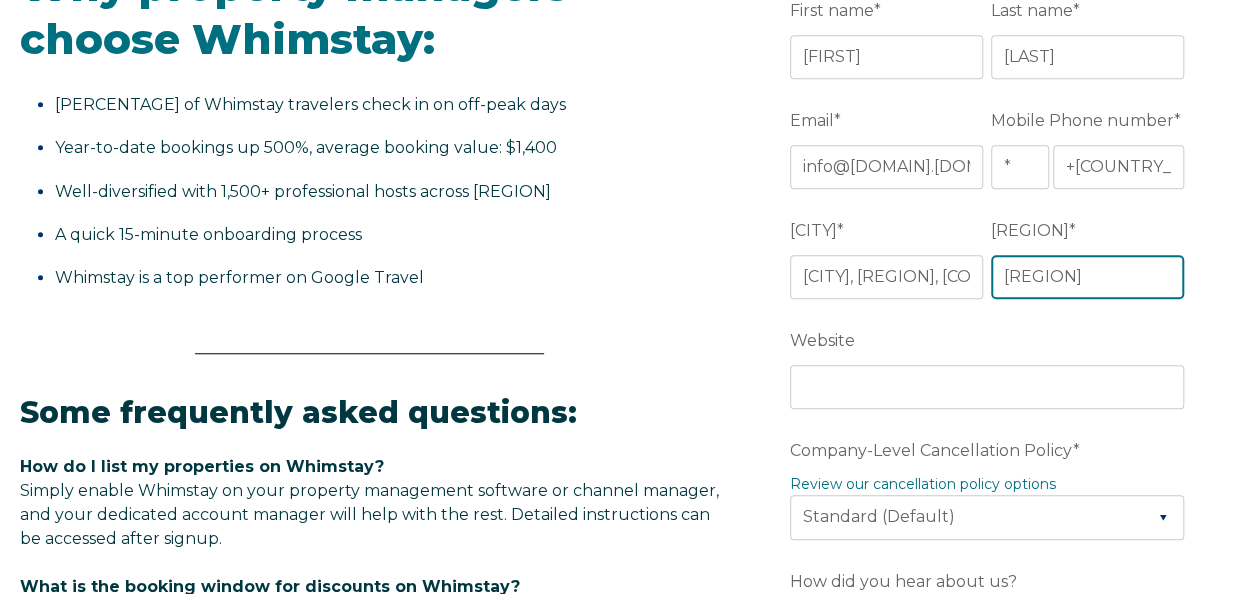 click on "[REGION]" at bounding box center (1087, 277) 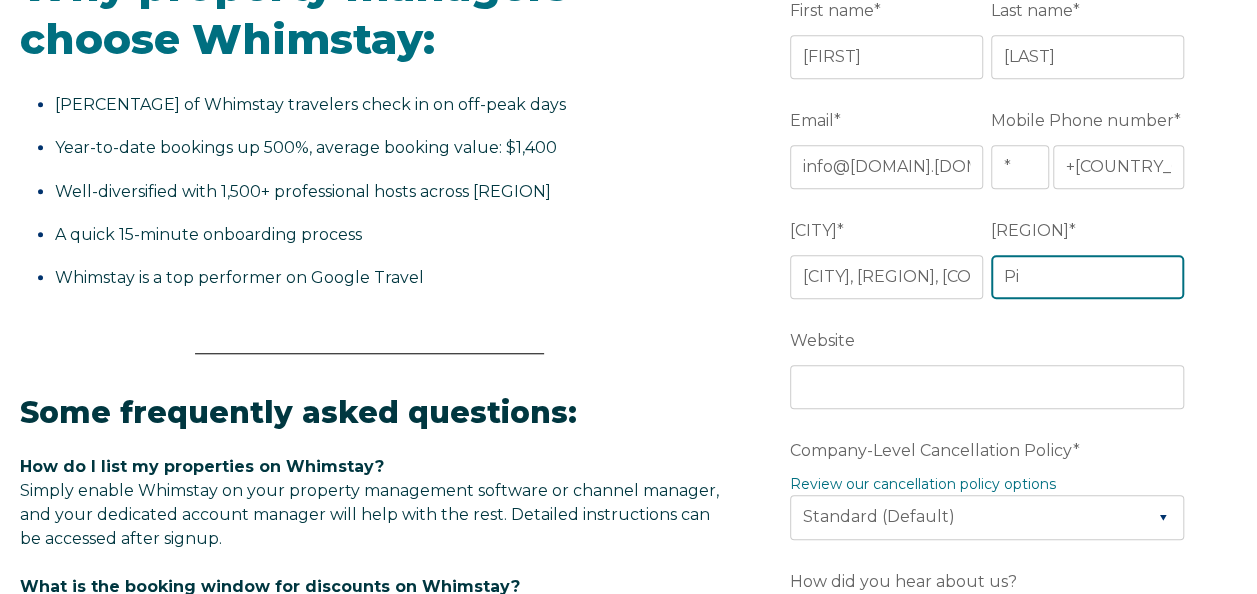 type on "P" 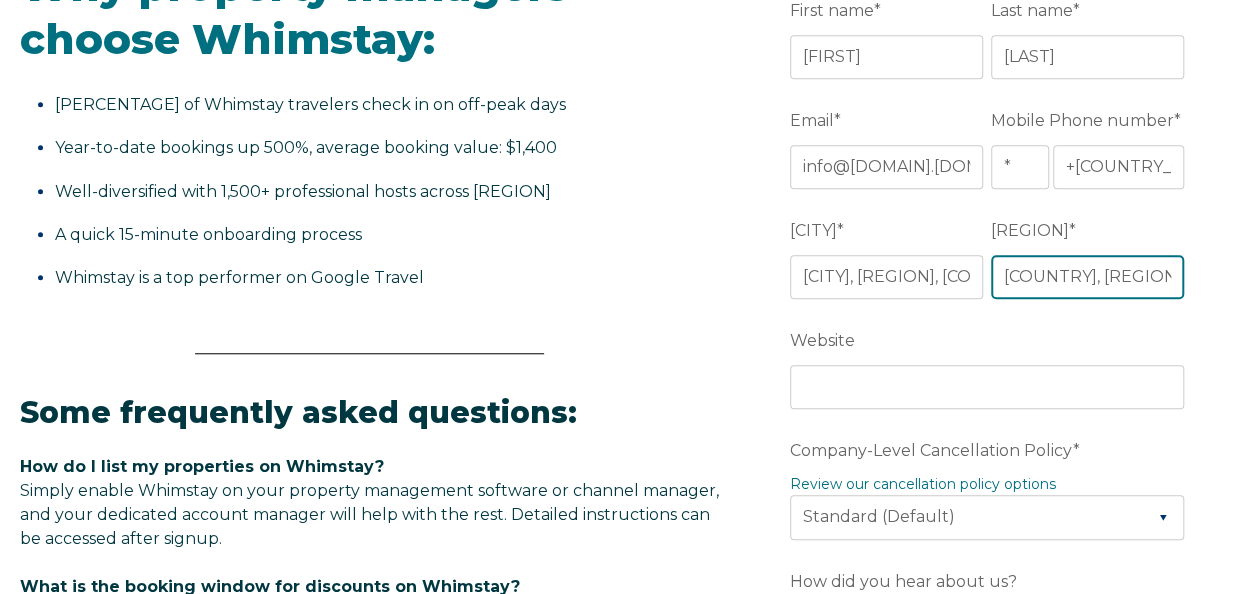 type on "[COUNTRY], [REGION]" 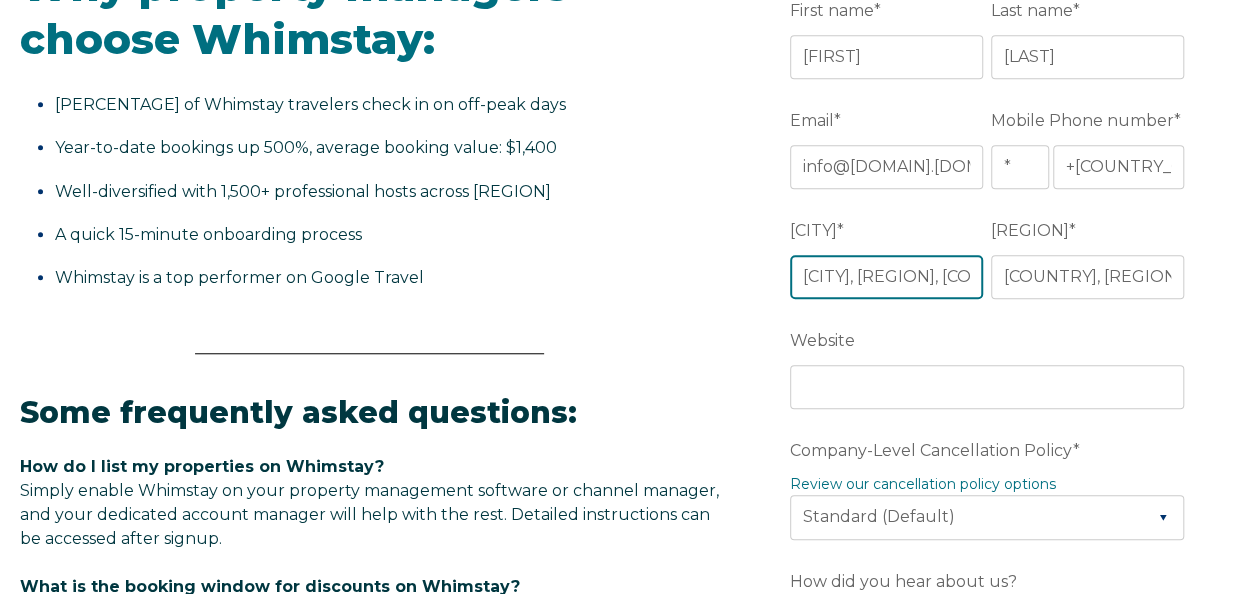 click on "[CITY], [REGION], [COUNTRY]" at bounding box center [886, 277] 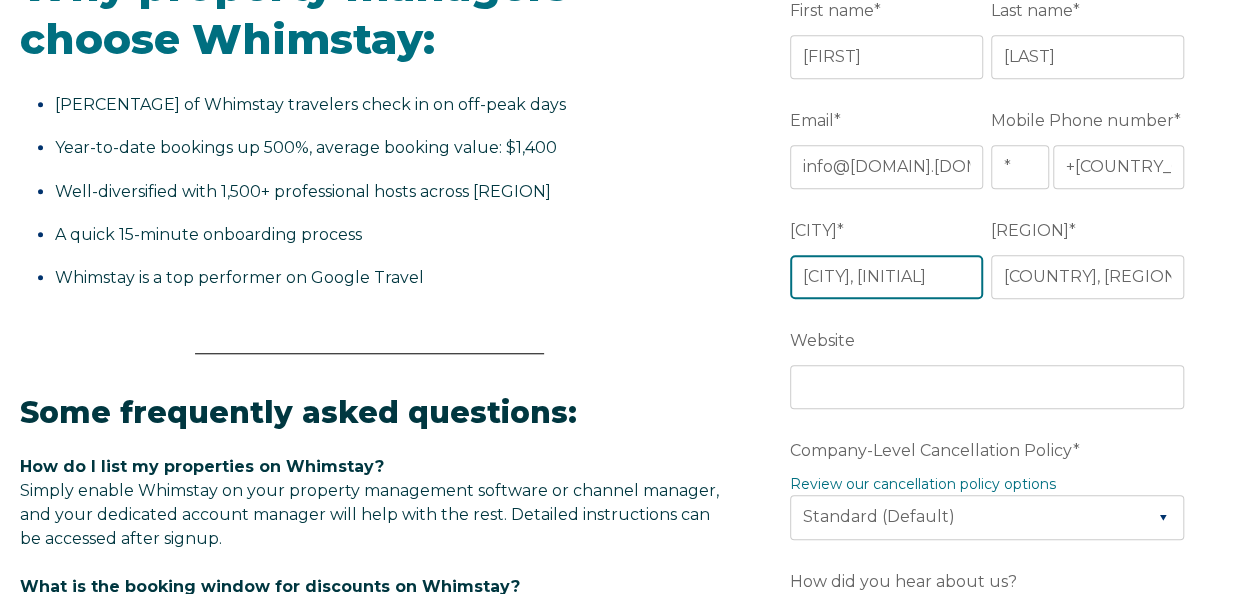 scroll, scrollTop: 0, scrollLeft: 0, axis: both 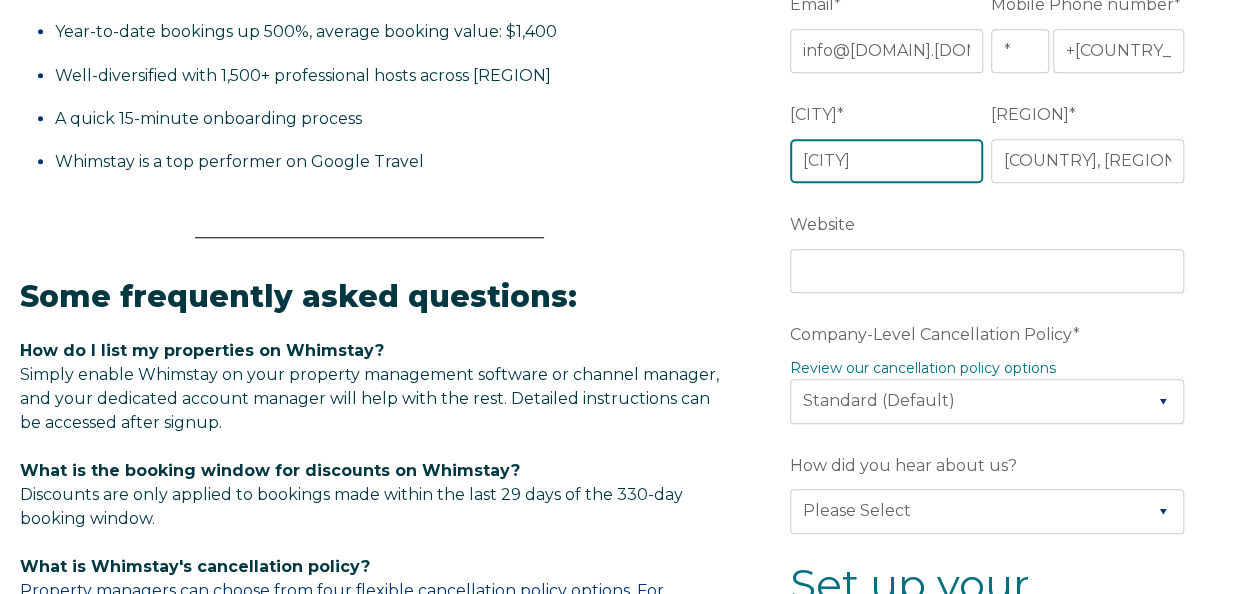 type on "[CITY]" 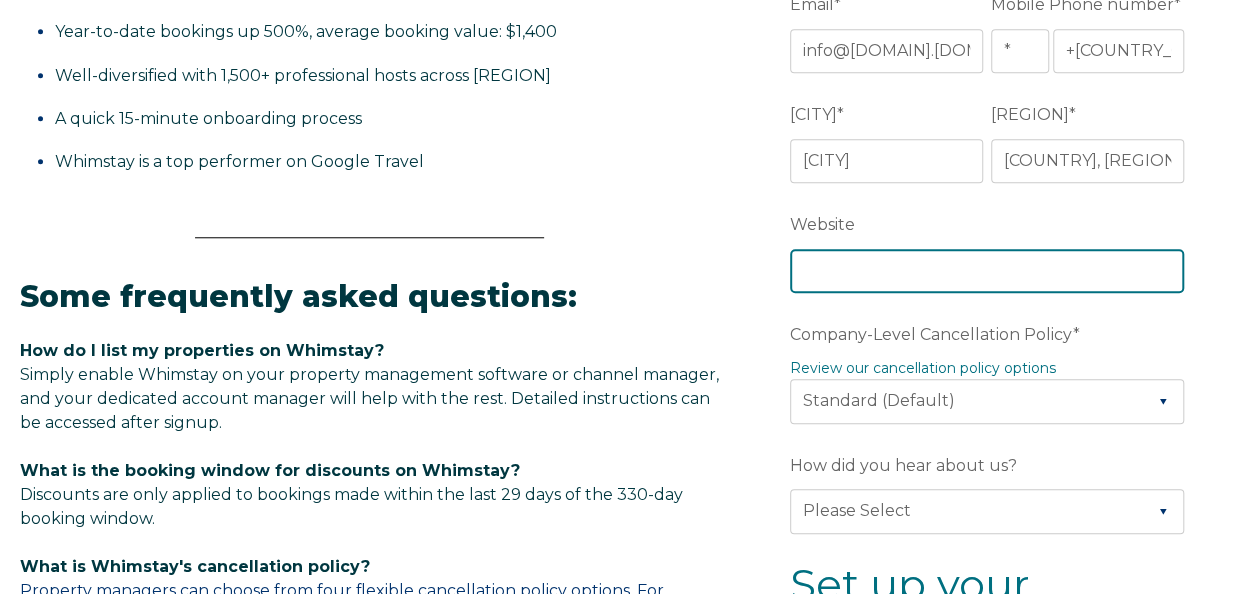 click on "Website" at bounding box center (987, 271) 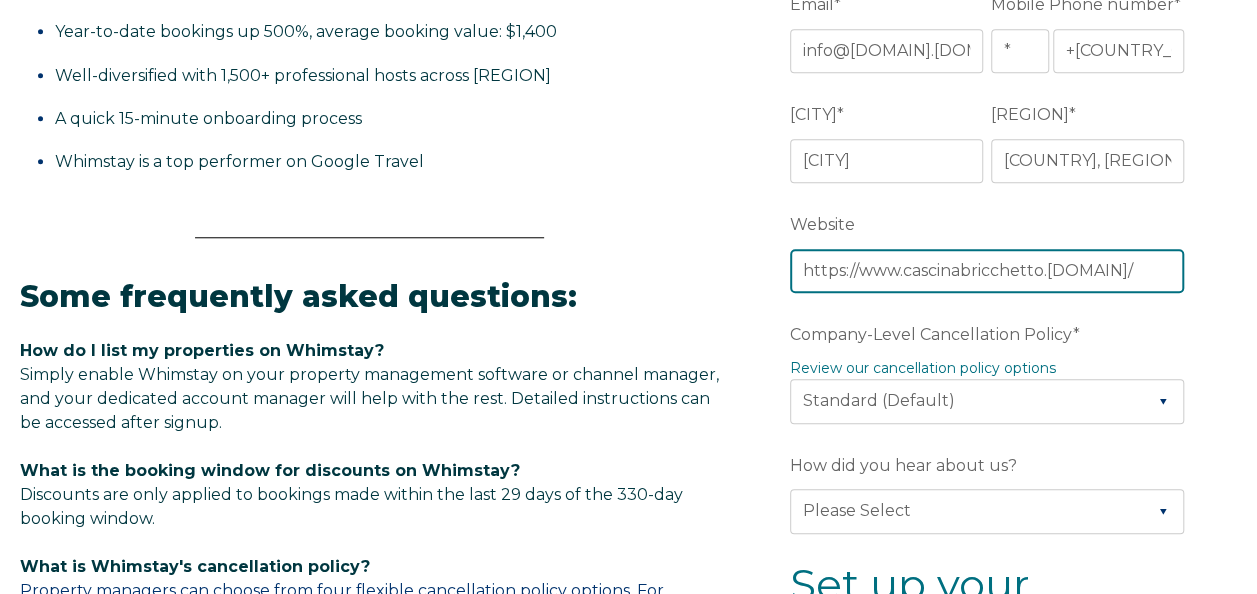 type on "https://www.cascinabricchetto.[DOMAIN]/" 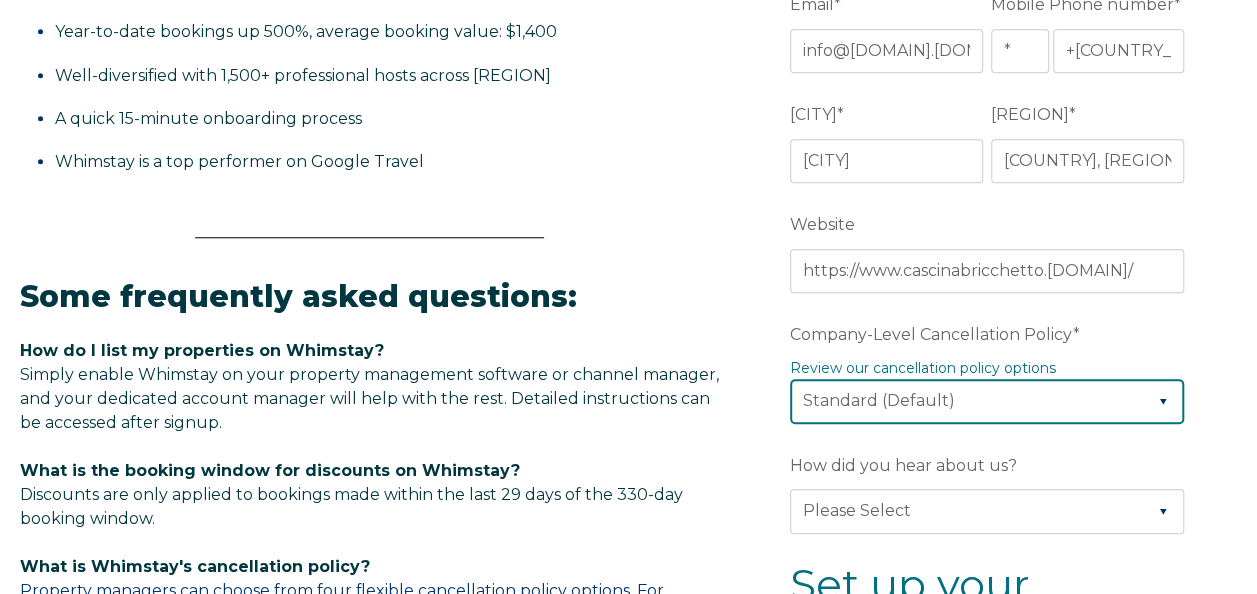 click on "Please Select Partial Standard (Default) Moderate Strict" at bounding box center (987, 401) 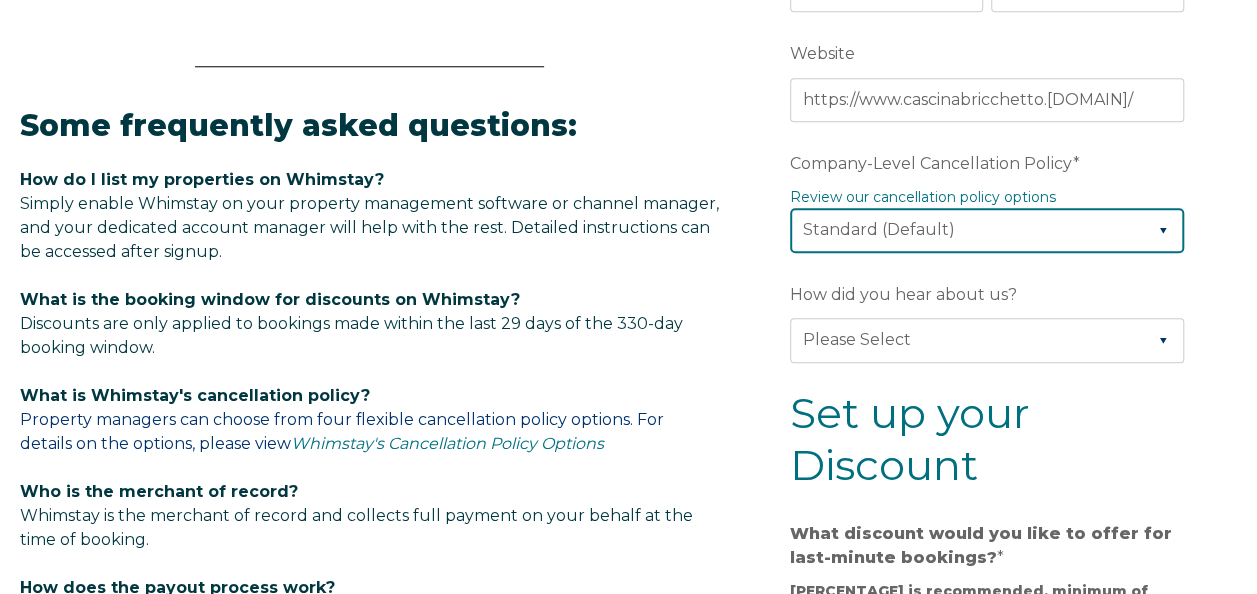 scroll, scrollTop: 964, scrollLeft: 0, axis: vertical 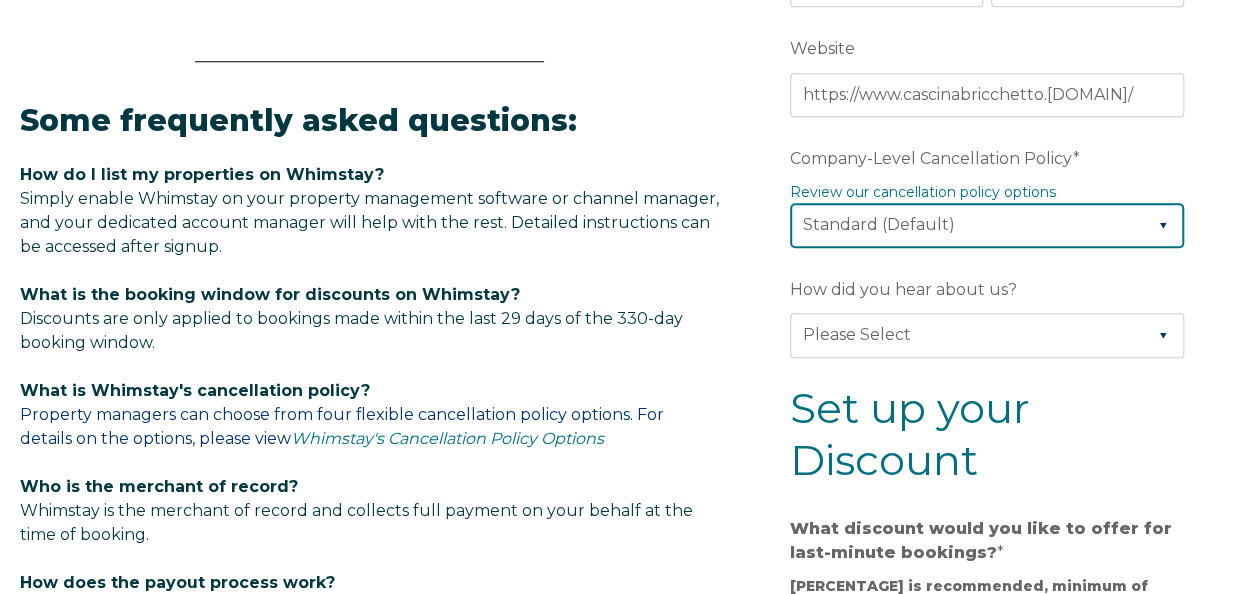 click on "Please Select Partial Standard (Default) Moderate Strict" at bounding box center [987, 225] 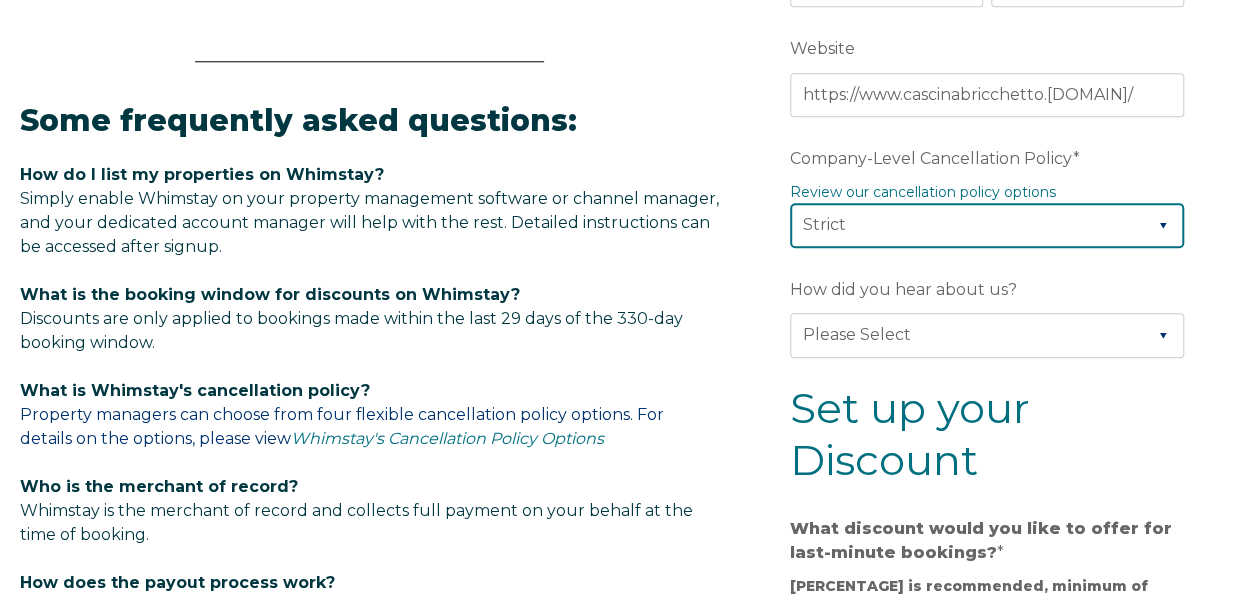 click on "Please Select Partial Standard (Default) Moderate Strict" at bounding box center (987, 225) 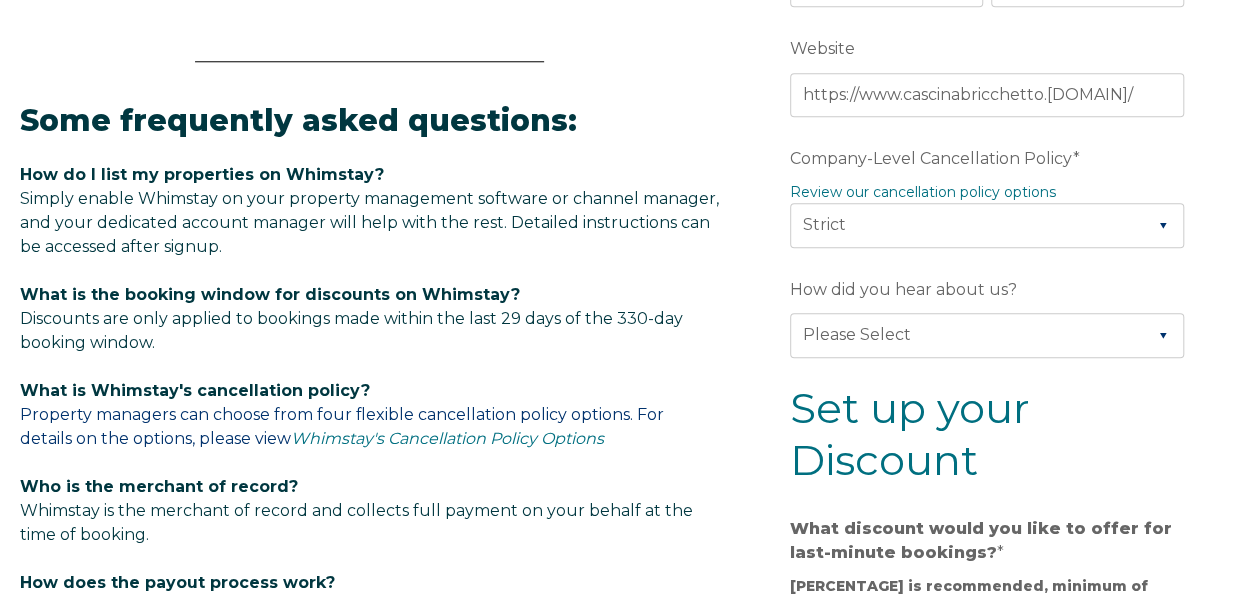 click on "How did you hear about us? Please Select Found Whimstay through a Google search Direct outreach from a Whimstay team member Saw Whimstay on social media Referred by a friend, colleague, or partner Discovered Whimstay at an event or conference Heard about Whimstay on a podcast Other" at bounding box center [991, 327] 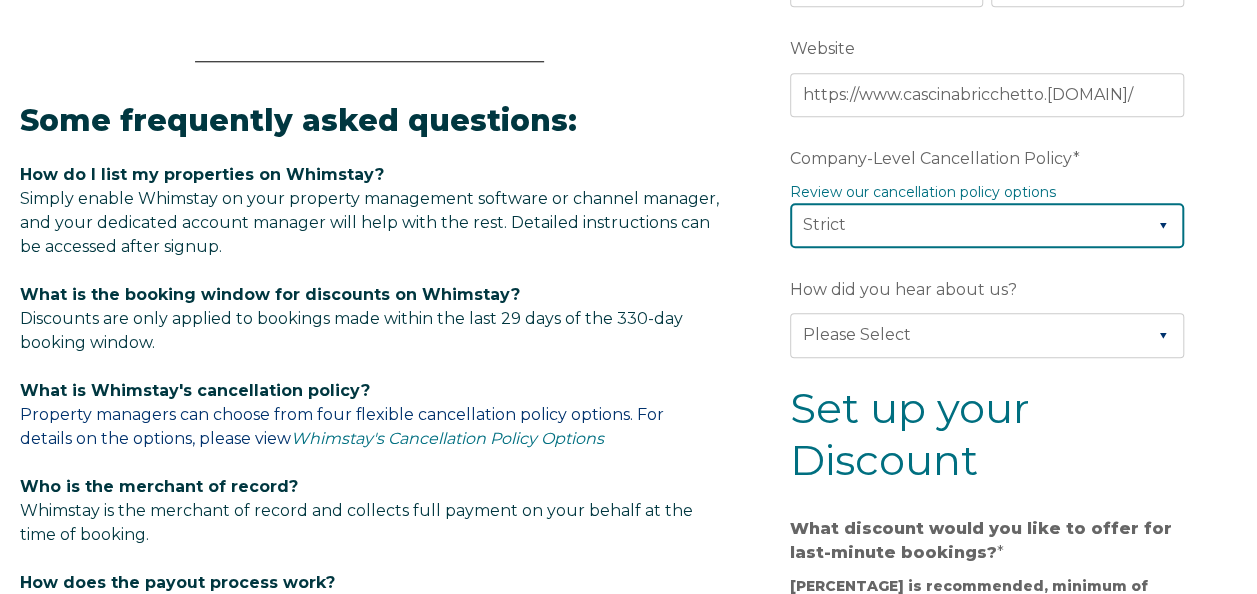 click on "Please Select Partial Standard (Default) Moderate Strict" at bounding box center (987, 225) 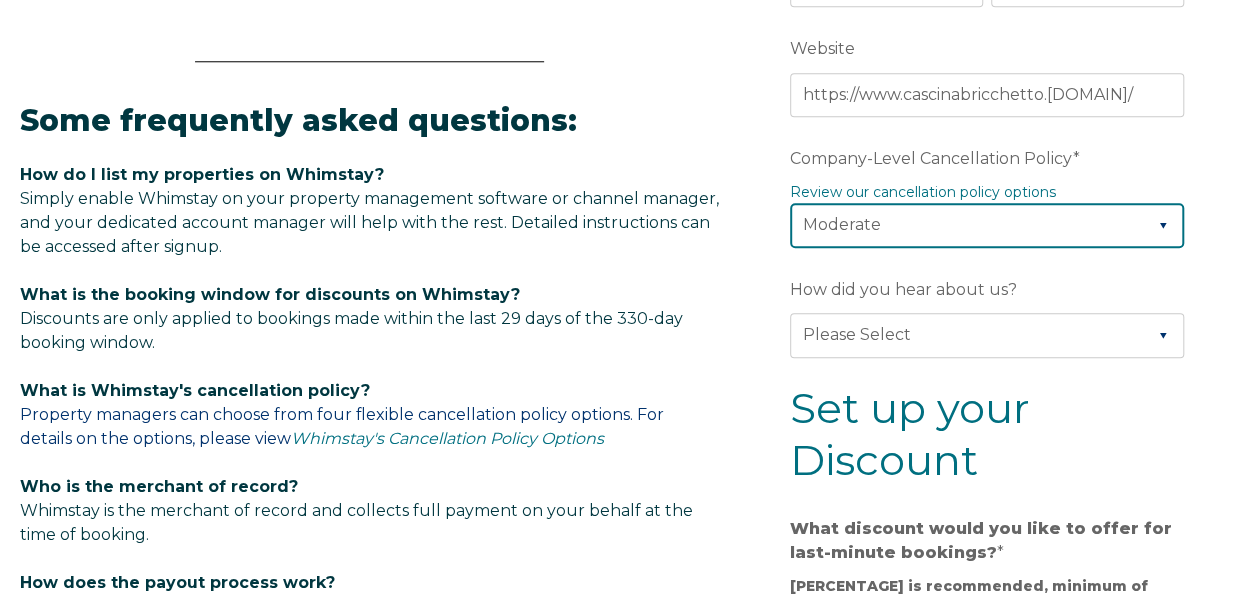 click on "Please Select Partial Standard (Default) Moderate Strict" at bounding box center [987, 225] 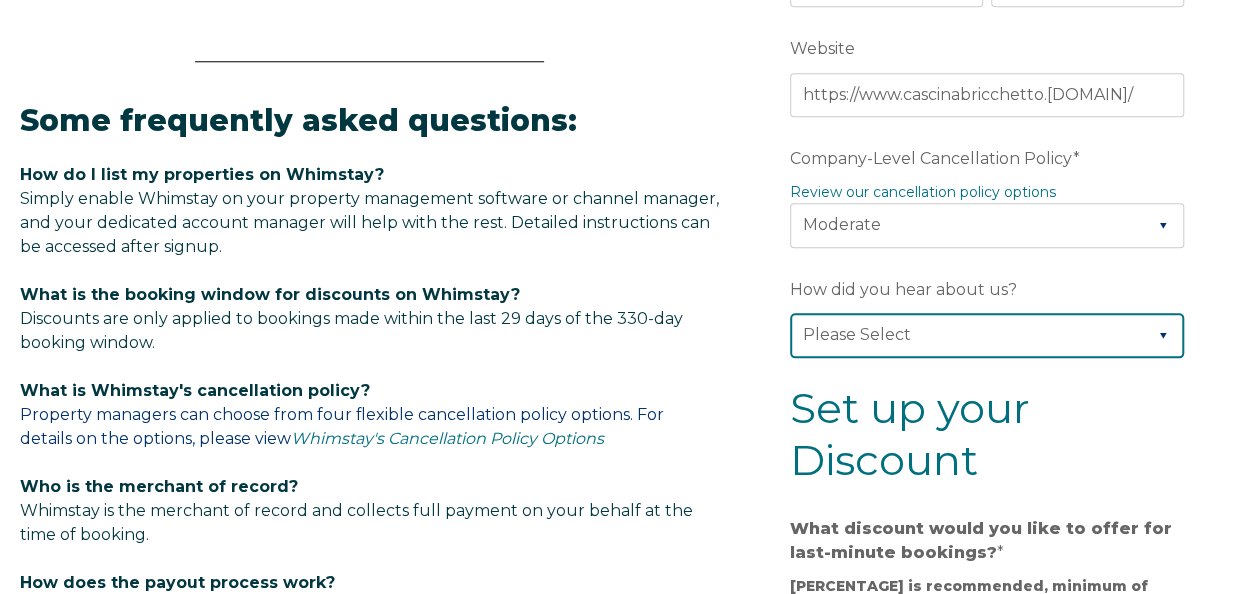 click on "Please Select Found Whimstay through a Google search Direct outreach from a Whimstay team member Saw Whimstay on social media Referred by a friend, colleague, or partner Discovered Whimstay at an event or conference Heard about Whimstay on a podcast Other" at bounding box center (987, 335) 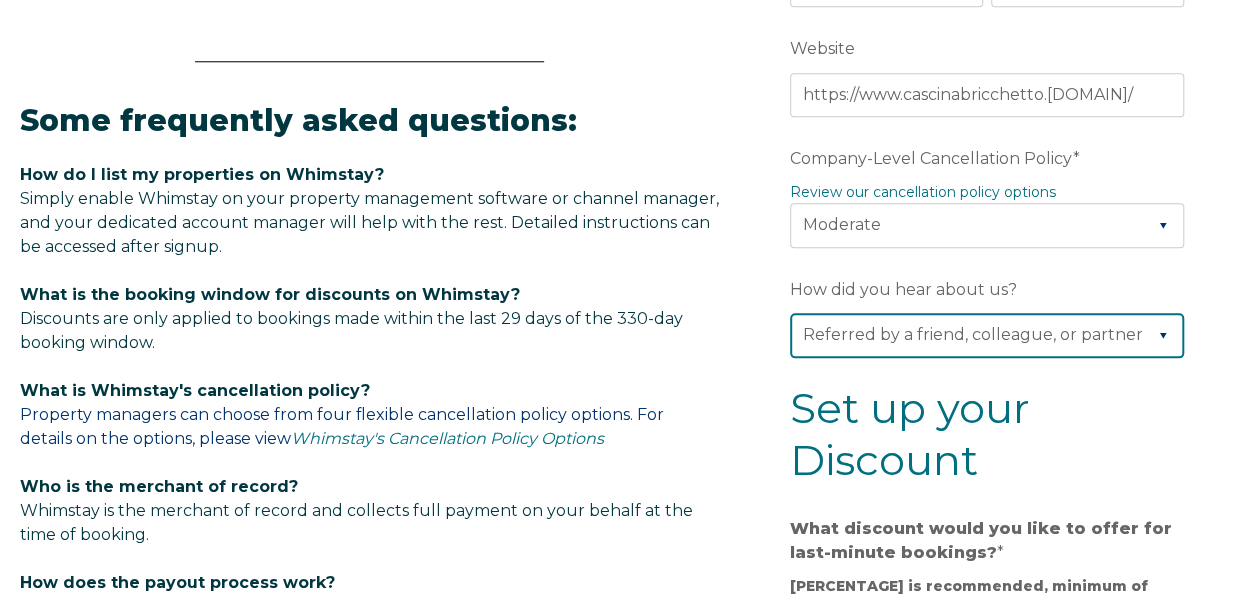 click on "Please Select Found Whimstay through a Google search Direct outreach from a Whimstay team member Saw Whimstay on social media Referred by a friend, colleague, or partner Discovered Whimstay at an event or conference Heard about Whimstay on a podcast Other" at bounding box center [987, 335] 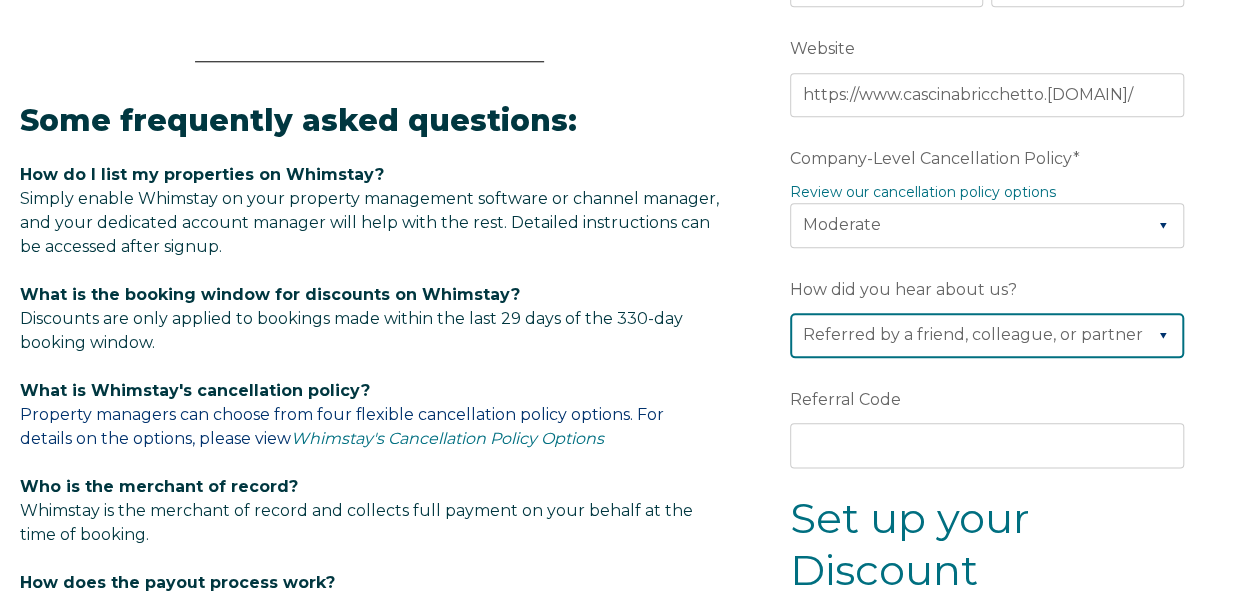 click on "Please Select Found Whimstay through a Google search Direct outreach from a Whimstay team member Saw Whimstay on social media Referred by a friend, colleague, or partner Discovered Whimstay at an event or conference Heard about Whimstay on a podcast Other" at bounding box center (987, 335) 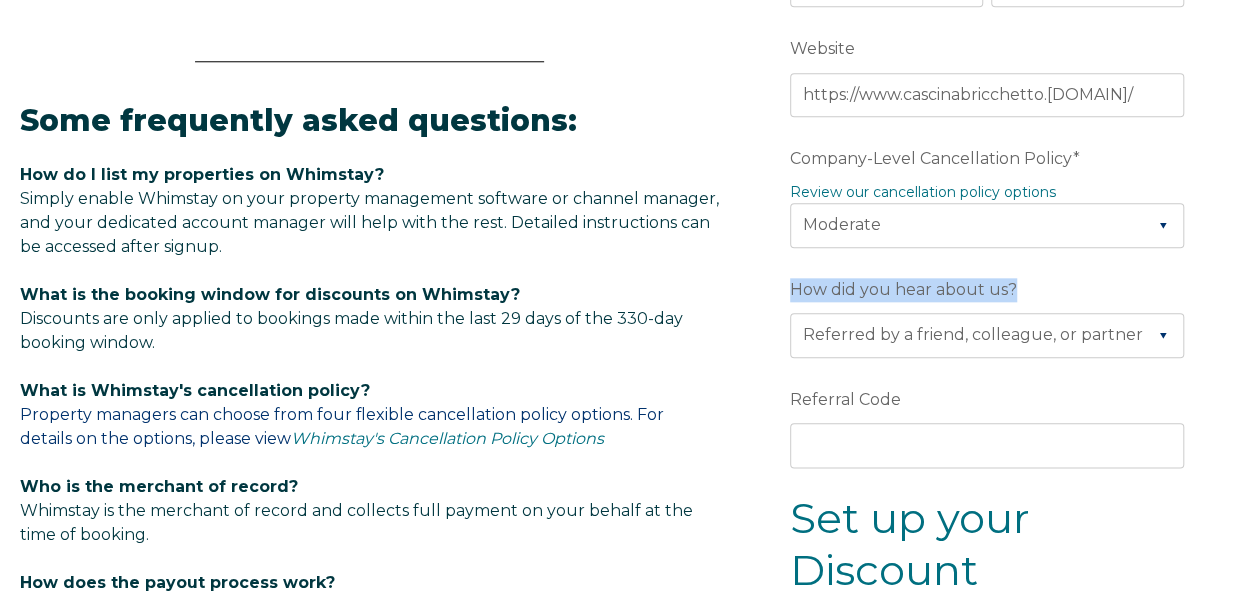 drag, startPoint x: 794, startPoint y: 274, endPoint x: 1133, endPoint y: 274, distance: 339 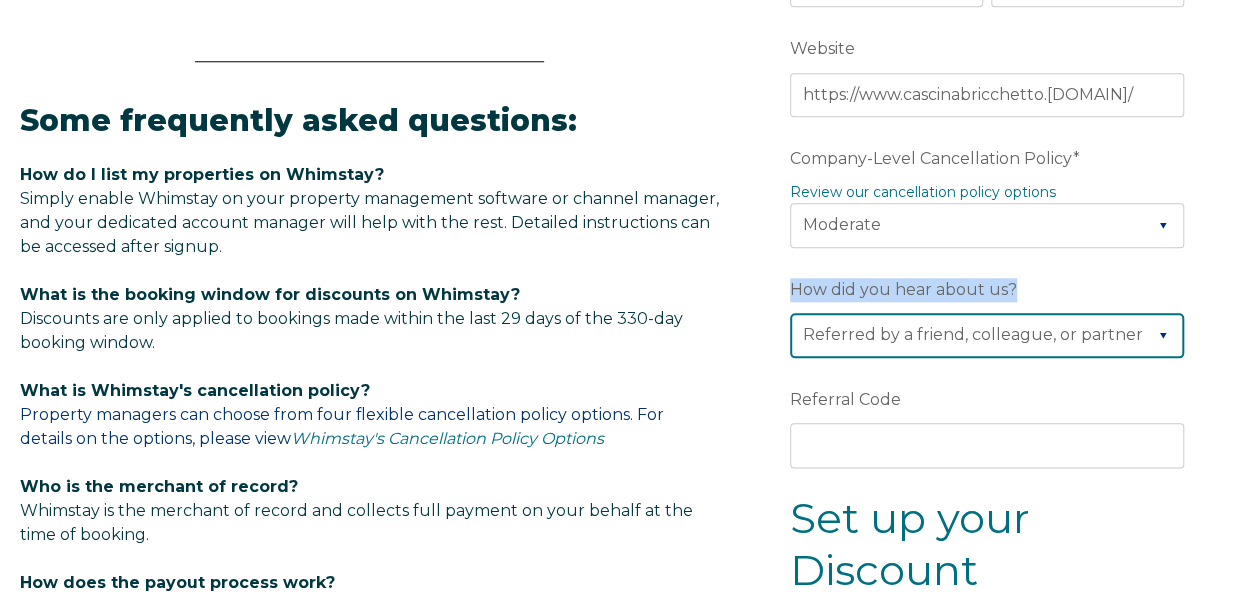 click on "Please Select Found Whimstay through a Google search Direct outreach from a Whimstay team member Saw Whimstay on social media Referred by a friend, colleague, or partner Discovered Whimstay at an event or conference Heard about Whimstay on a podcast Other" at bounding box center [987, 335] 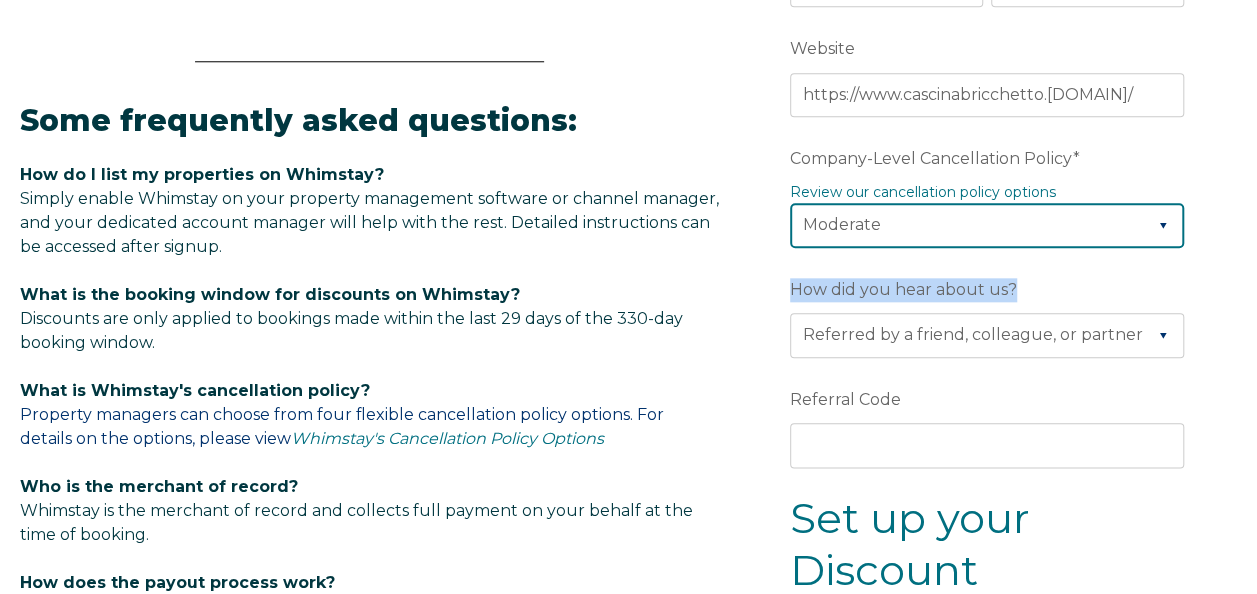click on "Please Select Partial Standard (Default) Moderate Strict" at bounding box center (987, 225) 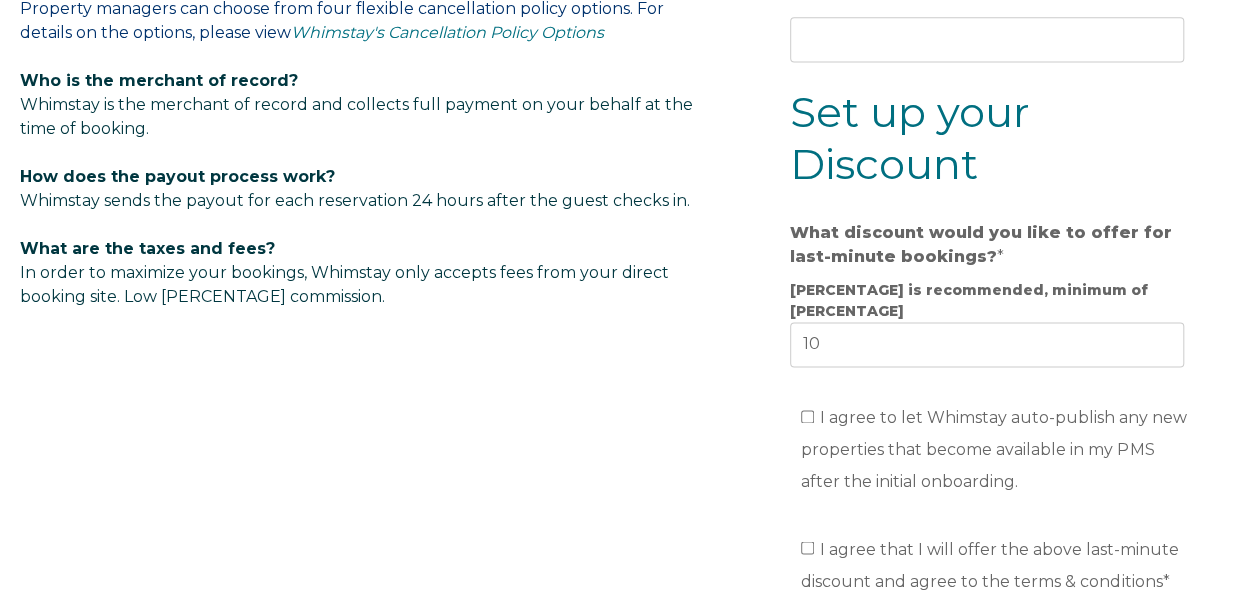 scroll, scrollTop: 1408, scrollLeft: 0, axis: vertical 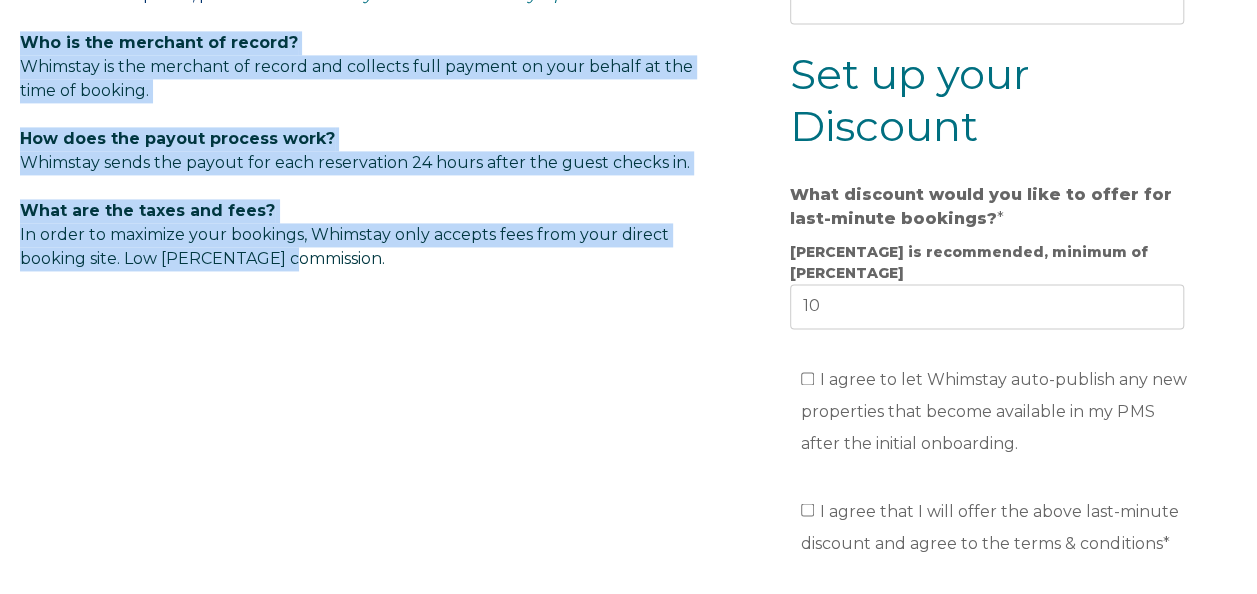 drag, startPoint x: 4, startPoint y: 34, endPoint x: 681, endPoint y: 270, distance: 716.9554 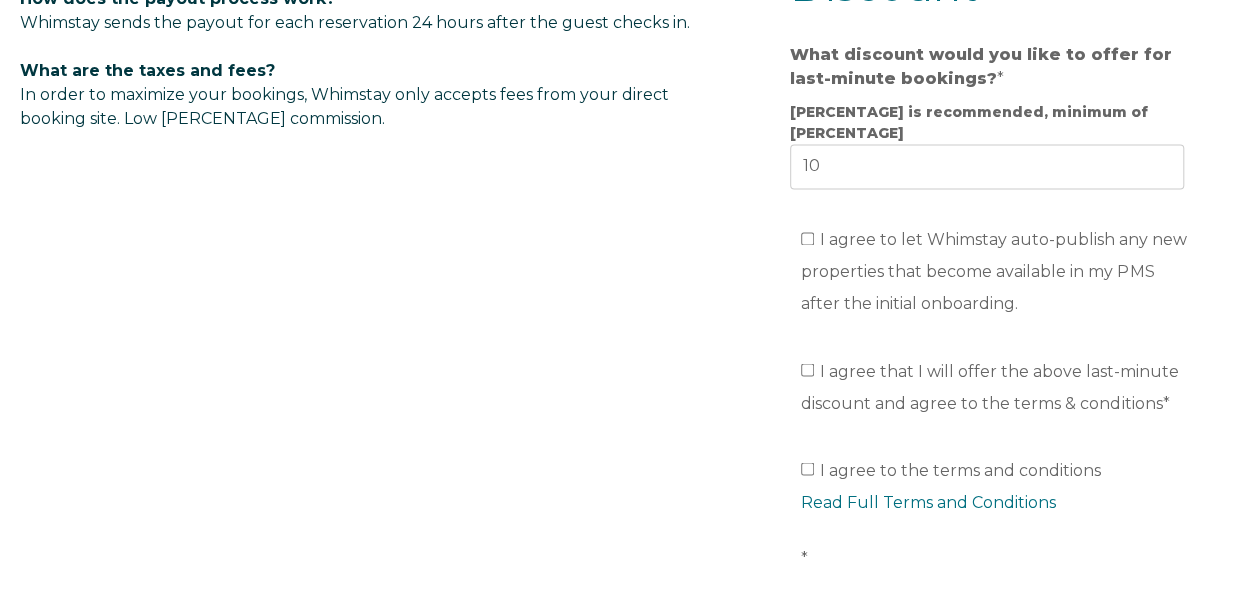 scroll, scrollTop: 1554, scrollLeft: 0, axis: vertical 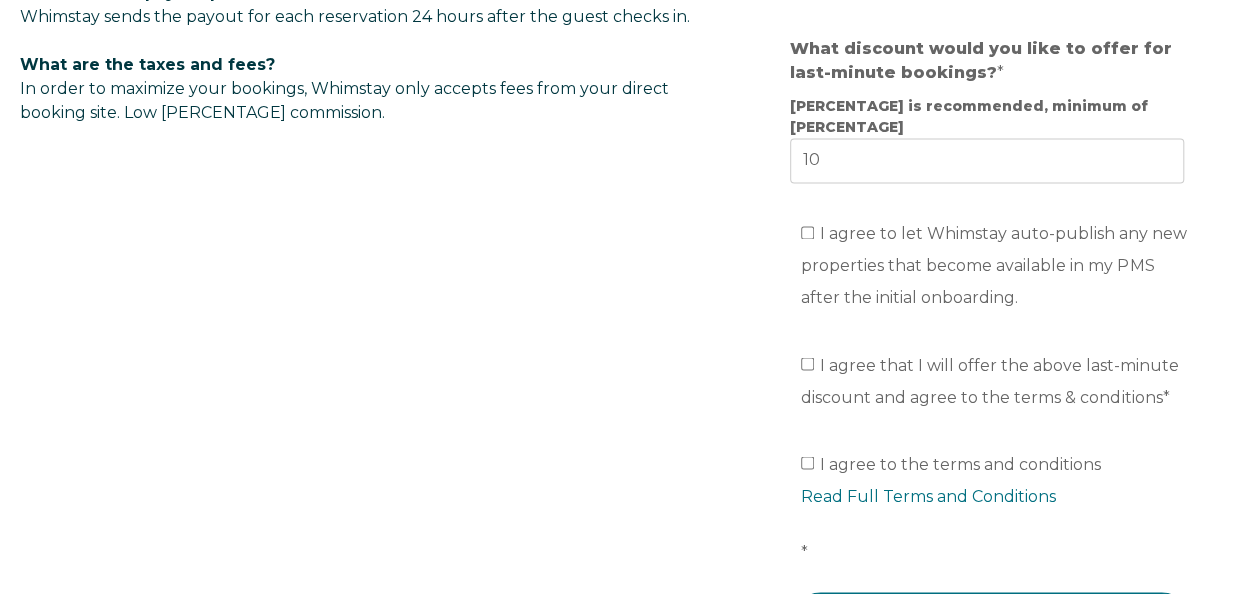 click on "I agree to let Whimstay auto-publish any new properties that become available in my PMS after the initial onboarding." at bounding box center [994, 265] 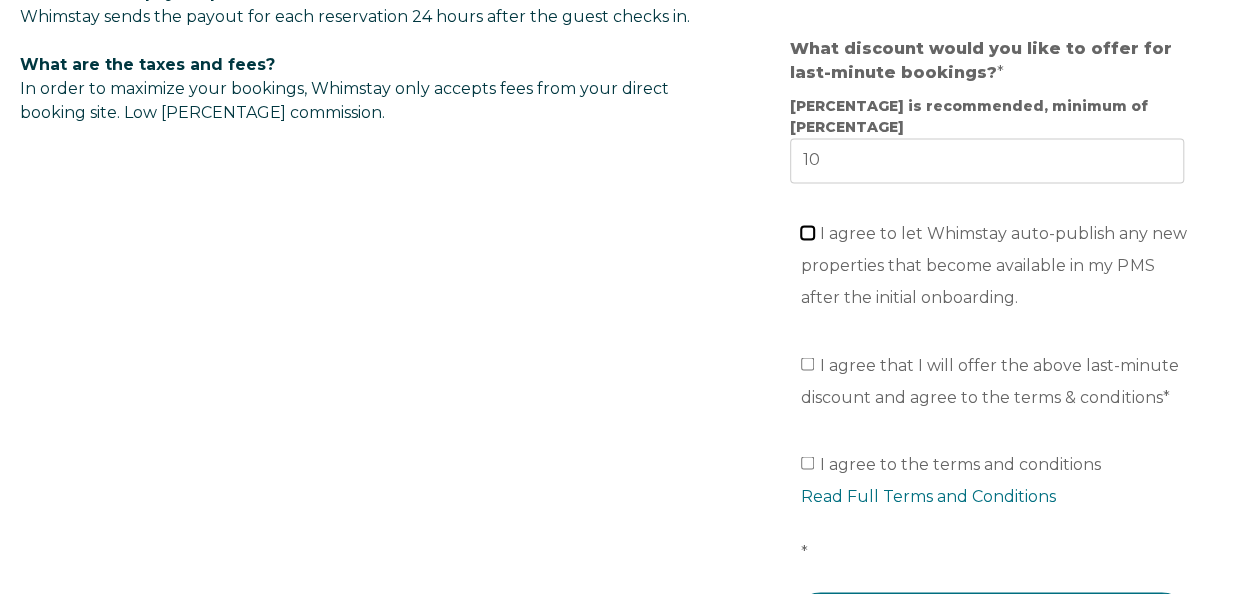 click on "I agree to let Whimstay auto-publish any new properties that become available in my PMS after the initial onboarding." at bounding box center [807, 232] 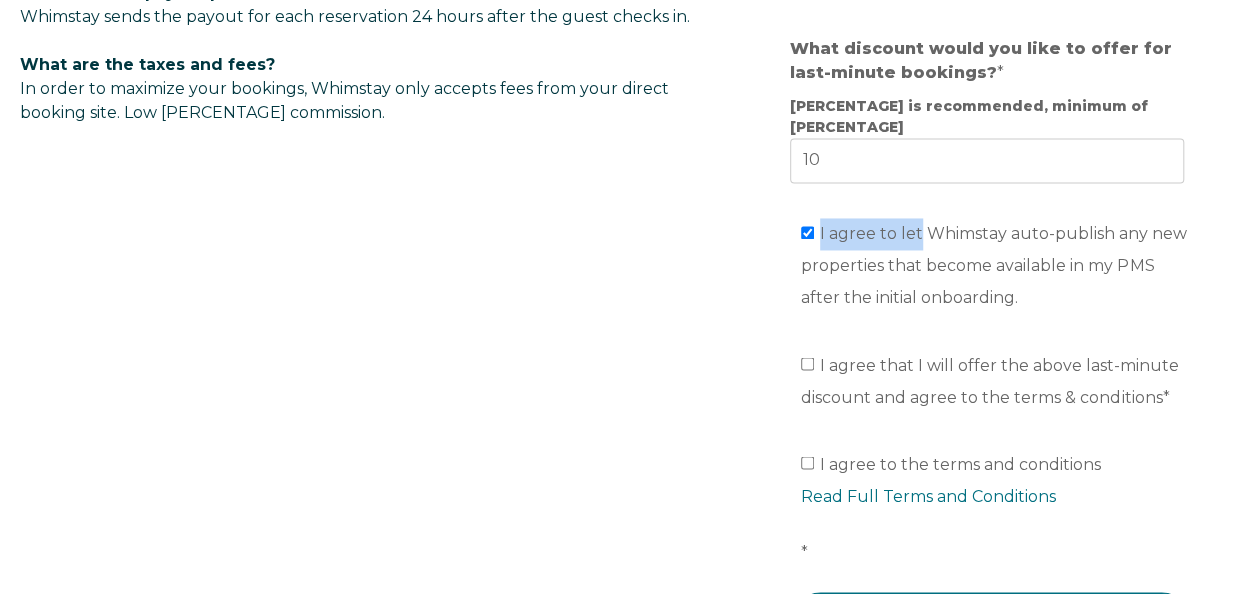 drag, startPoint x: 820, startPoint y: 198, endPoint x: 960, endPoint y: 234, distance: 144.55449 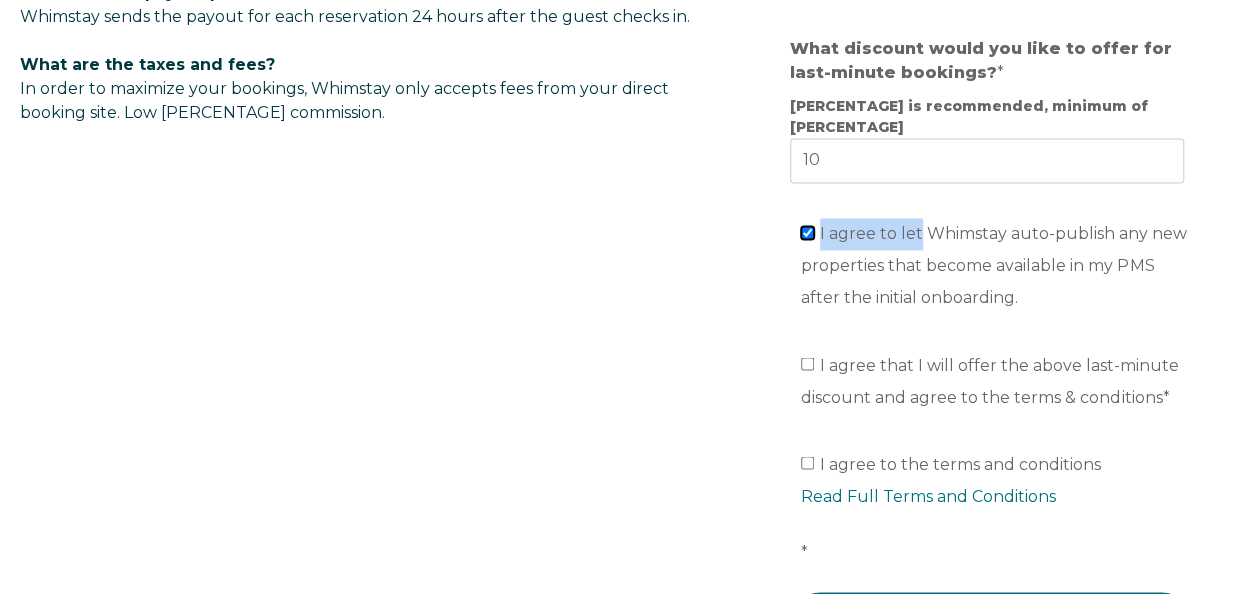 checkbox on "false" 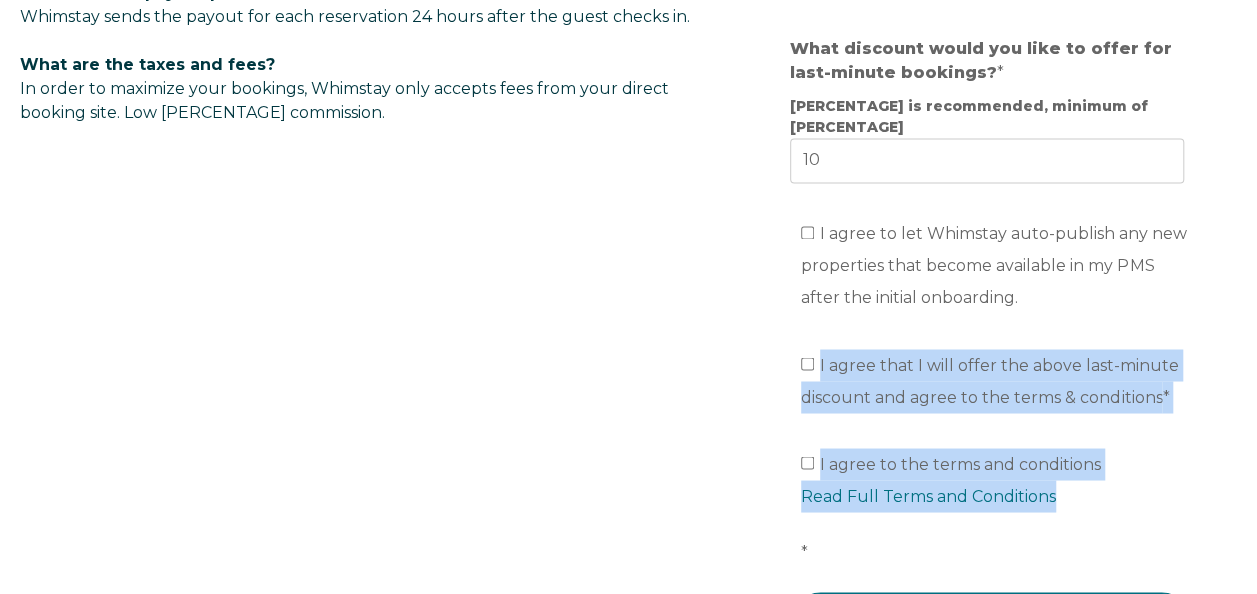 drag, startPoint x: 1115, startPoint y: 274, endPoint x: 1136, endPoint y: 459, distance: 186.18808 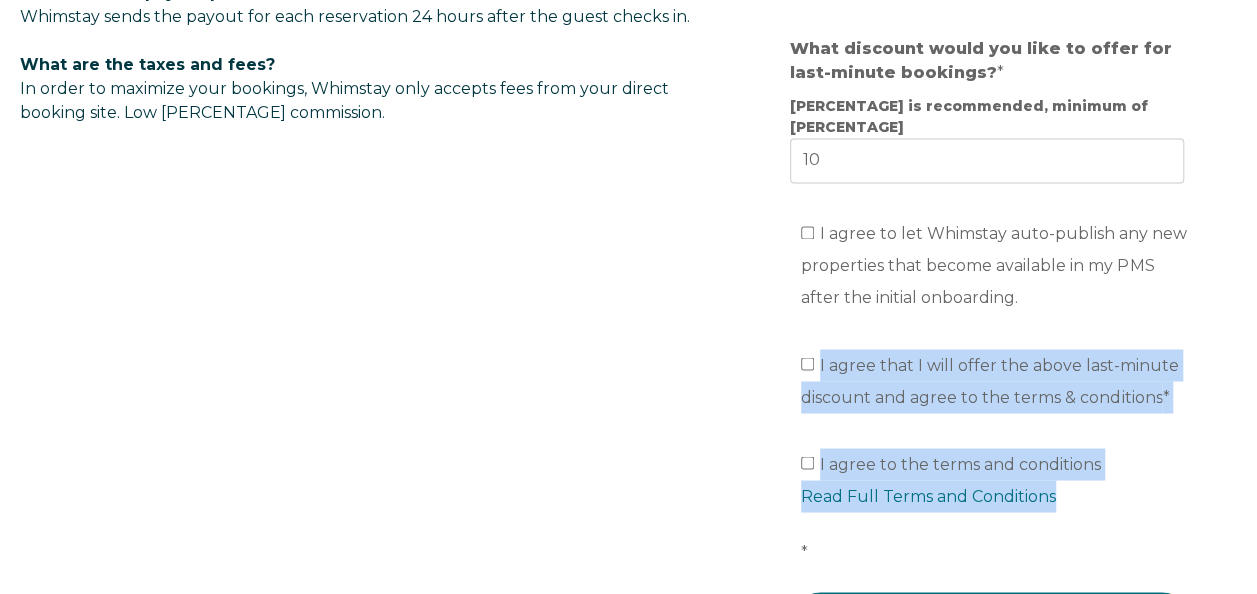 click on "Video player - SSOB Pitch Vid Thumbnail - Click to play video
Why property managers choose Whimstay:
[PERCENTAGE] of Whimstay travelers check in on off-peak days
Year-to-date bookings up 500%, average booking value: $1,400
Well-diversified with 1,500+ professional hosts across [REGION]
A quick 15-minute onboarding process
Whimstay is a top performer on Google Travel
Some frequently asked questions:
How do I list my properties on Whimstay? Simply enable Whimstay on your property management software or channel manager, and your dedicated account manager will help with the rest. Detailed instructions can be accessed after signup.
What is the booking window for discounts on Whimstay?
What is Whimstay's cancellation policy?" at bounding box center [628, -324] 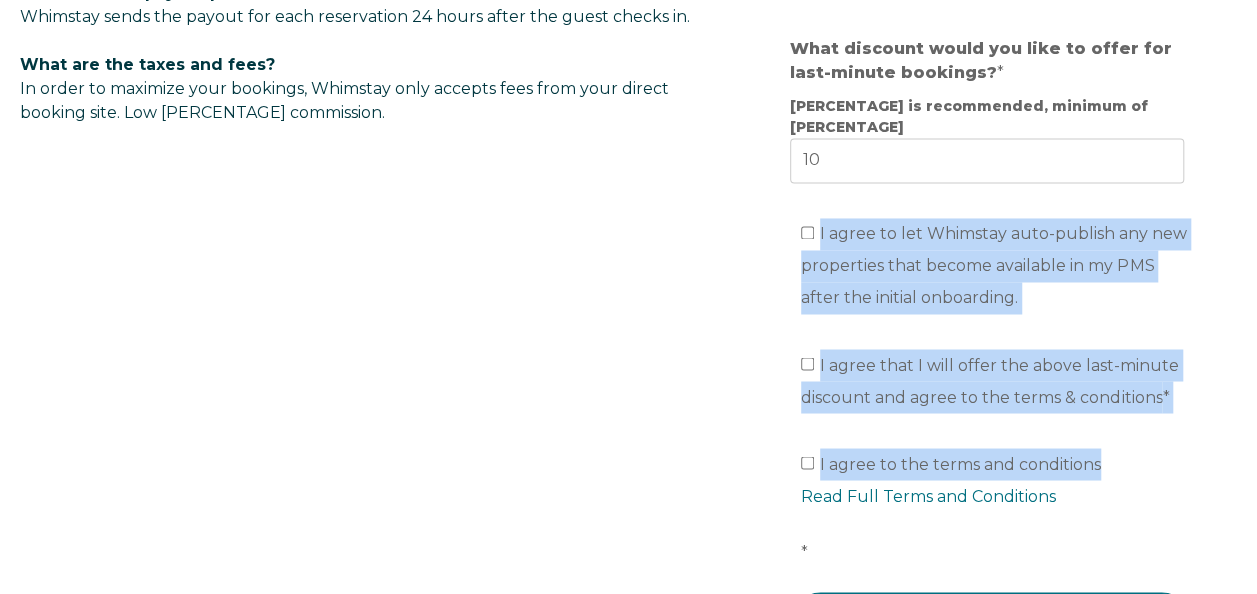 drag, startPoint x: 818, startPoint y: 202, endPoint x: 1150, endPoint y: 462, distance: 421.69183 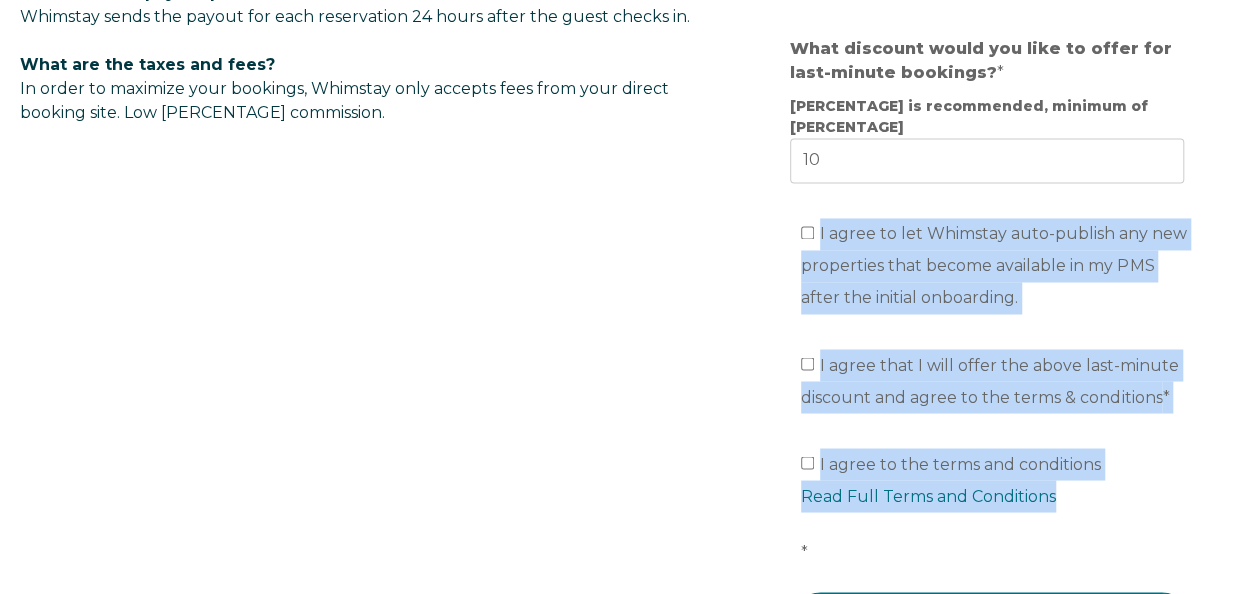 click on "Read Full Terms and Conditions" at bounding box center (998, 496) 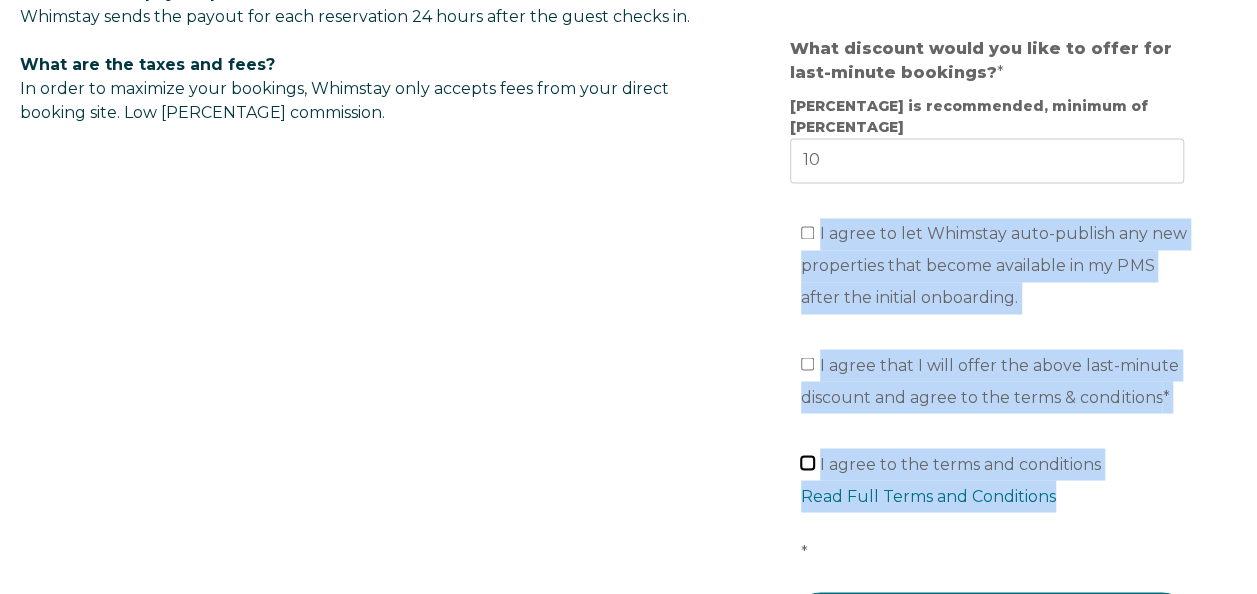 click on "I agree to the terms and conditions Read Full Terms and Conditions *" at bounding box center [807, 462] 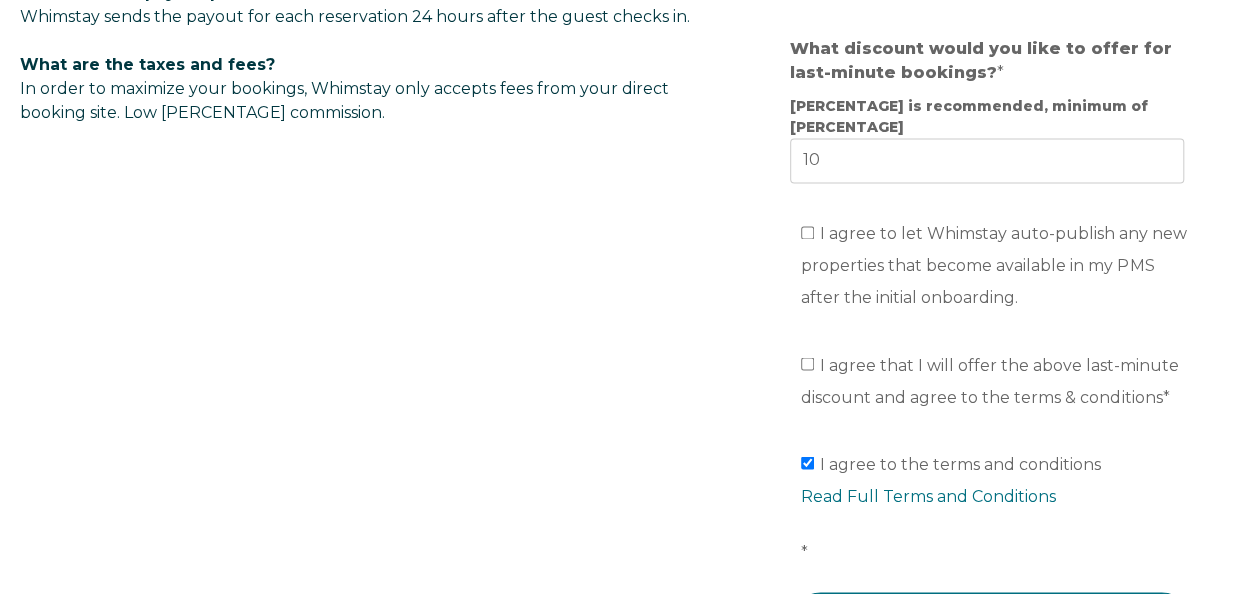 click on "Read Full Terms and Conditions" at bounding box center (998, 496) 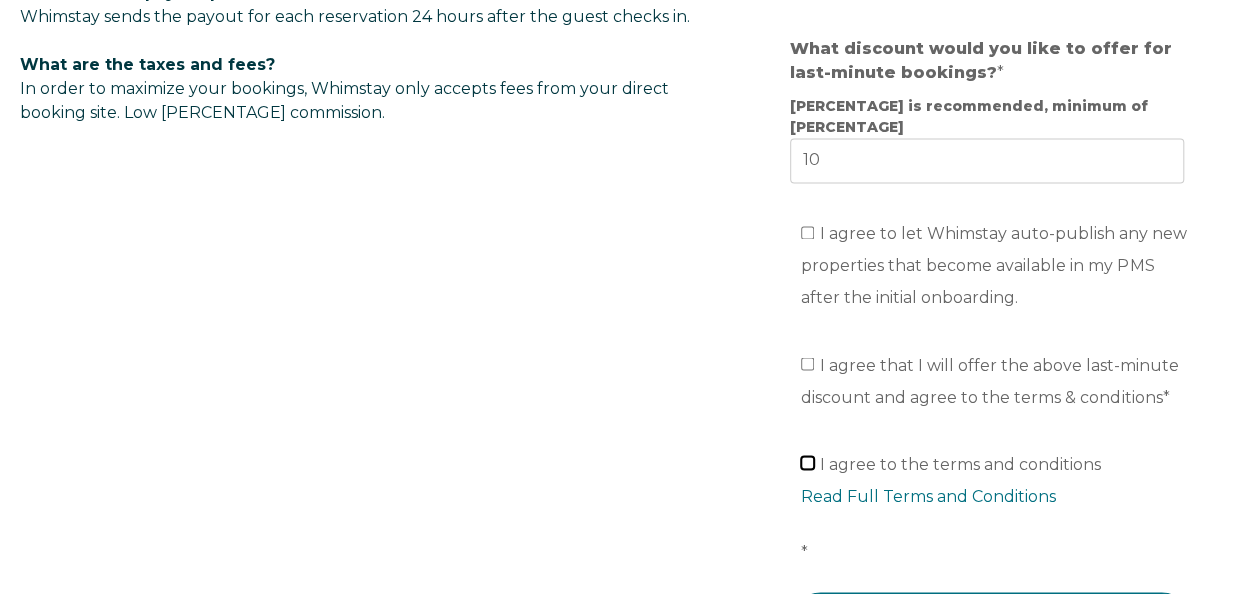 checkbox on "false" 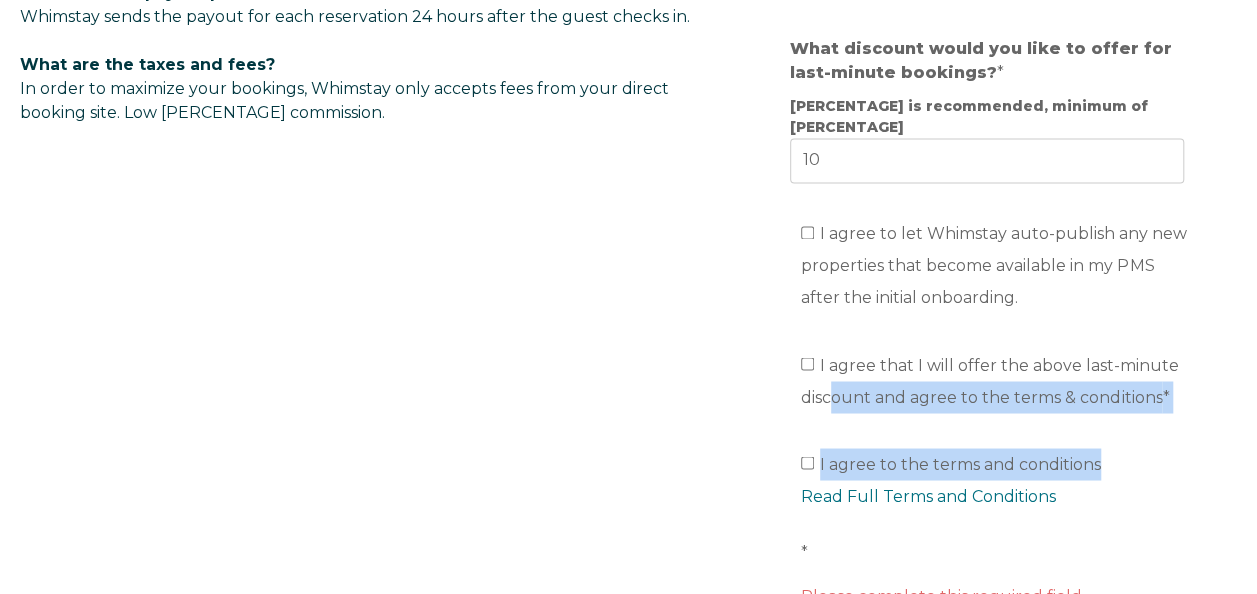 drag, startPoint x: 1122, startPoint y: 436, endPoint x: 830, endPoint y: 364, distance: 300.74573 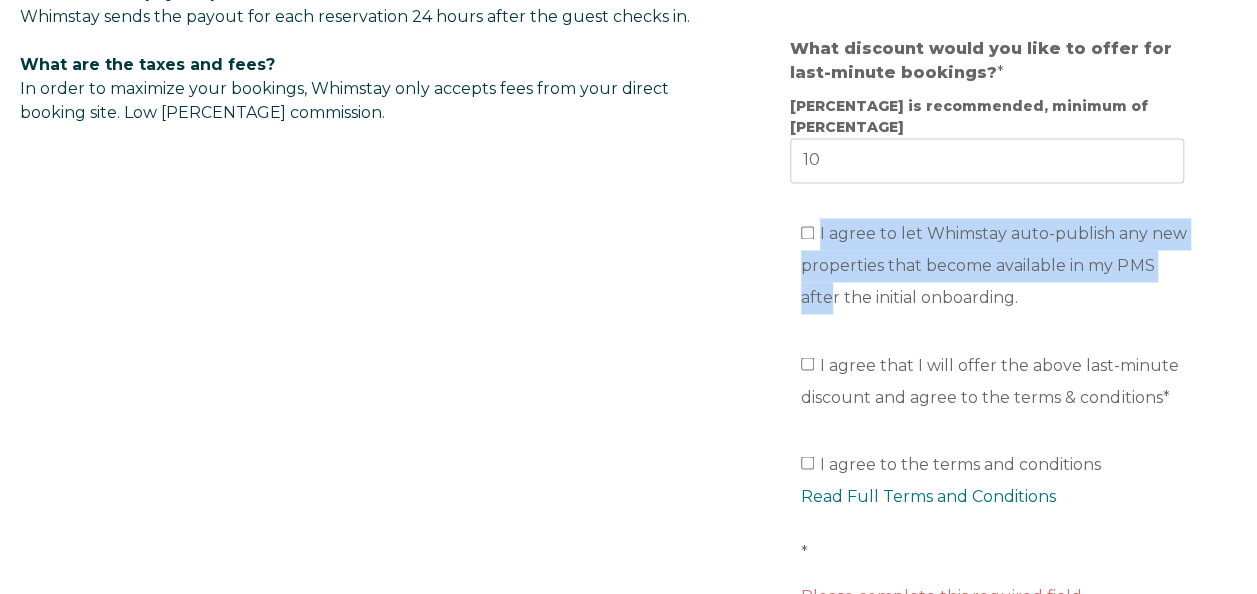 drag, startPoint x: 827, startPoint y: 270, endPoint x: 820, endPoint y: 183, distance: 87.28116 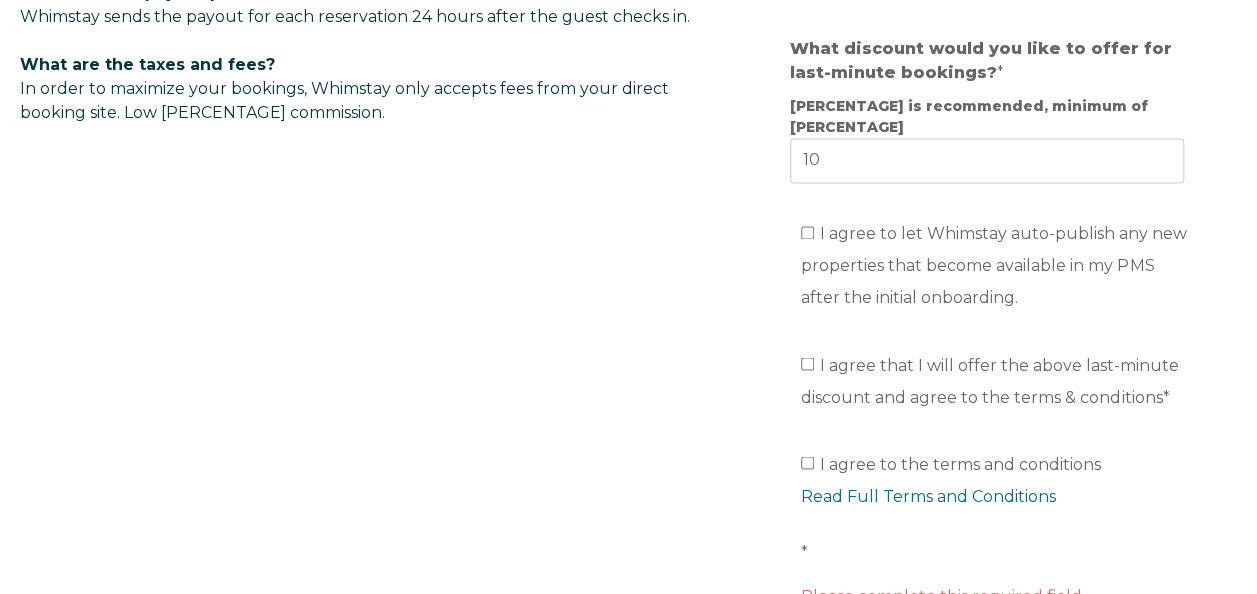 click on "Why property managers choose Whimstay:
50% of Whimstay travelers check in on off-peak days
Year-to-date bookings up 500%, average booking value: $1,400
Well-diversified with 1,500+ professional hosts across North America
A quick 15-minute onboarding process
Whimstay is a top performer on Google Travel
Some frequently asked questions:
How do I list my properties on Whimstay?
Who is the merchant of record?" at bounding box center (628, -295) 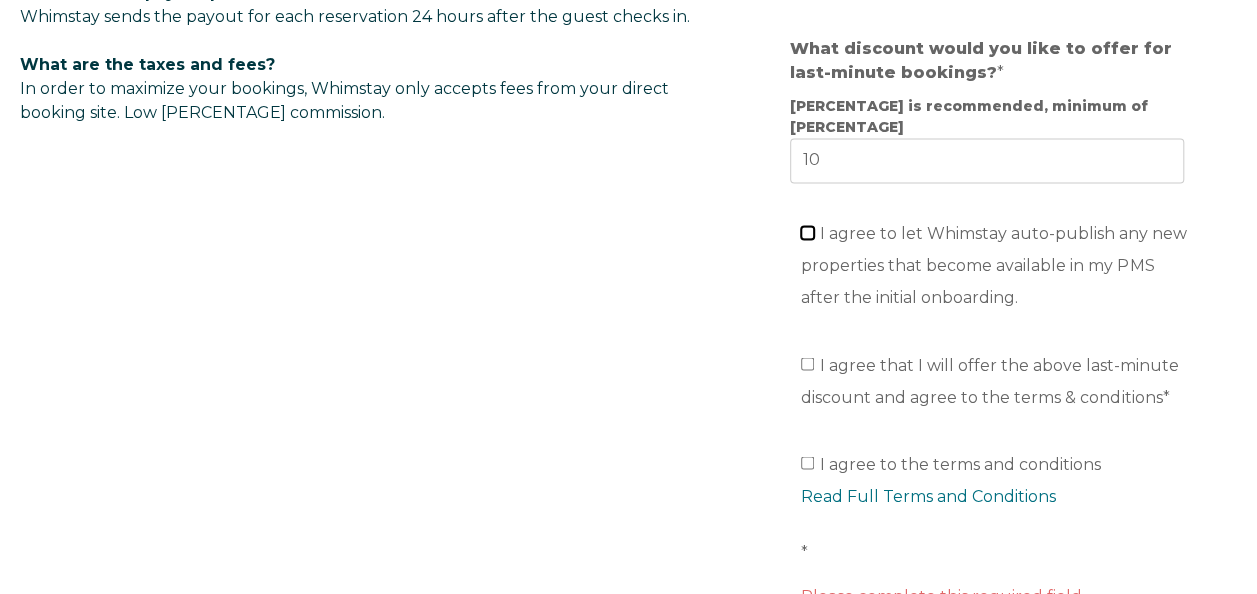 click on "I agree to let Whimstay auto-publish any new properties that become available in my PMS after the initial onboarding." at bounding box center [807, 232] 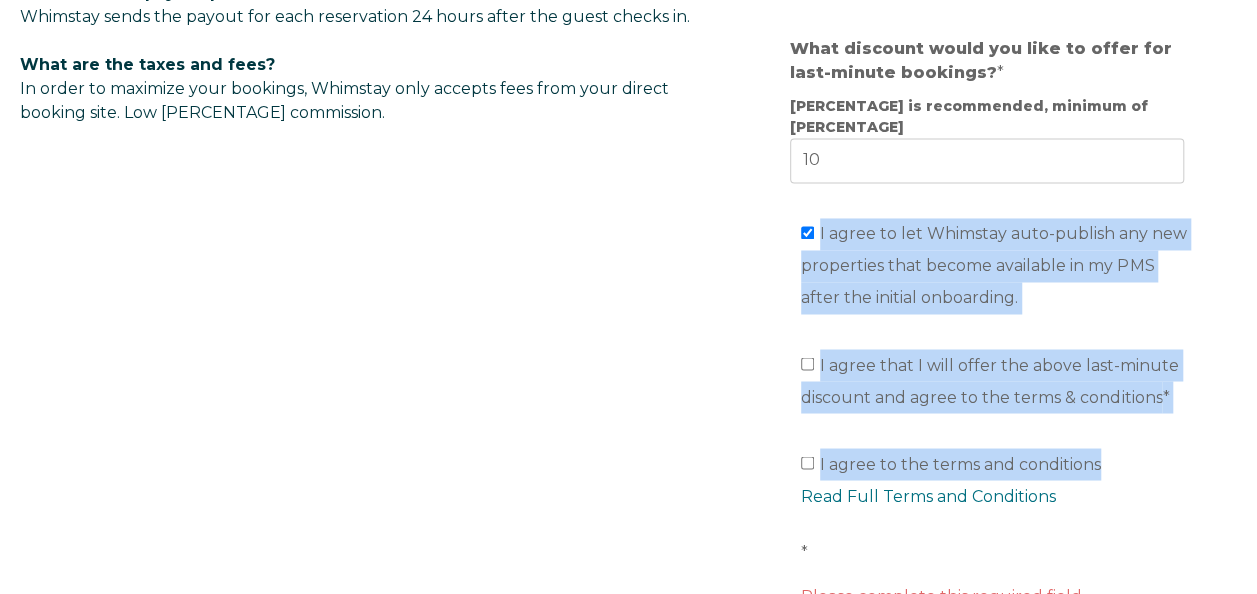 drag, startPoint x: 819, startPoint y: 198, endPoint x: 1153, endPoint y: 408, distance: 394.53262 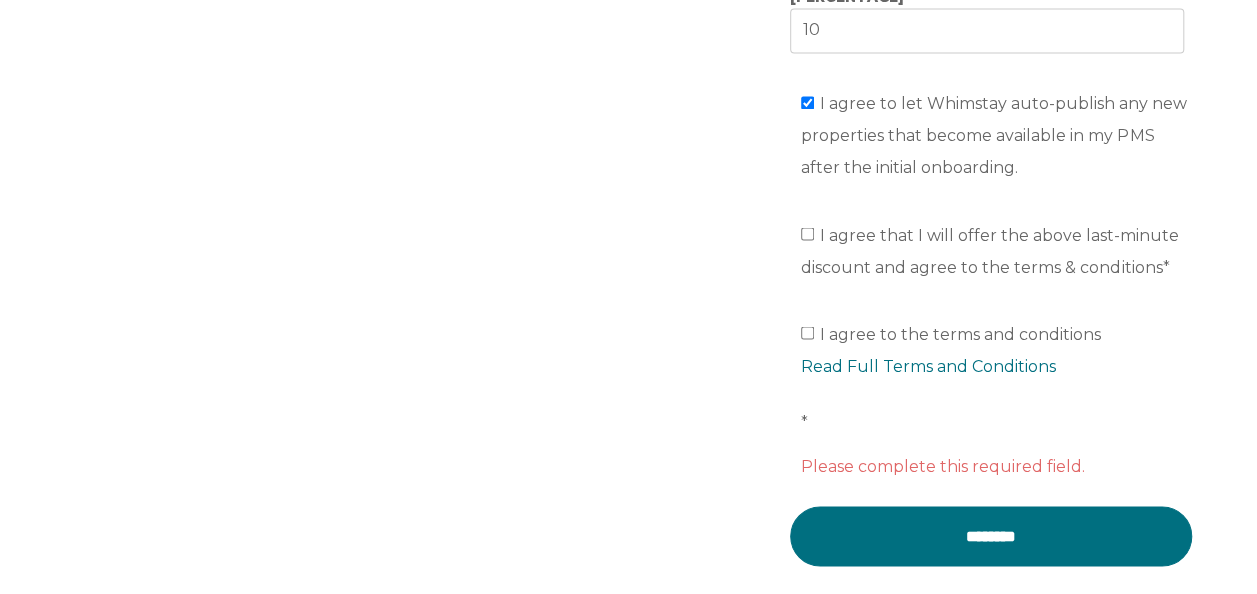 scroll, scrollTop: 1694, scrollLeft: 0, axis: vertical 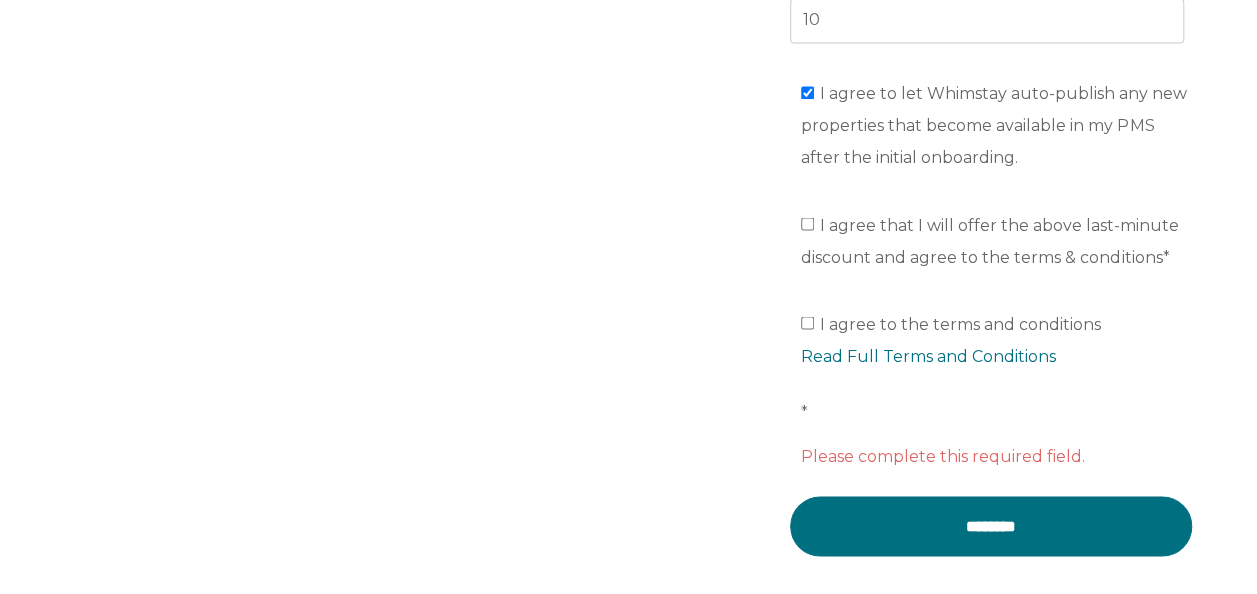 click on "I agree that I will offer the above last-minute discount and agree to the terms & conditions *" at bounding box center (998, 241) 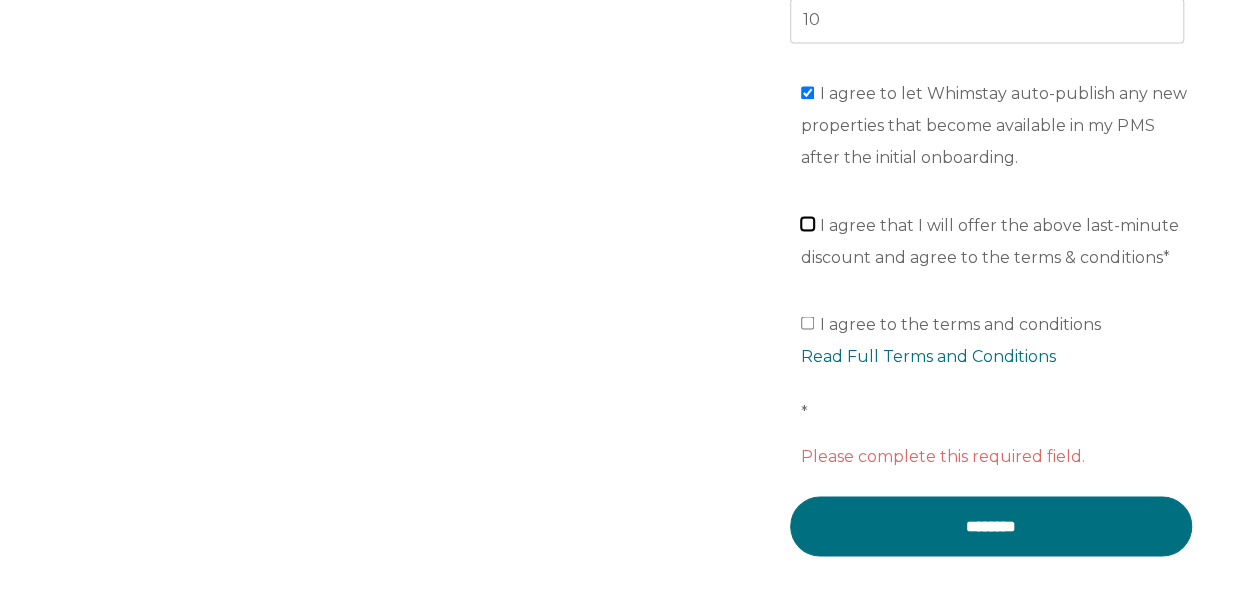 click on "I agree that I will offer the above last-minute discount and agree to the terms & conditions *" at bounding box center [807, 223] 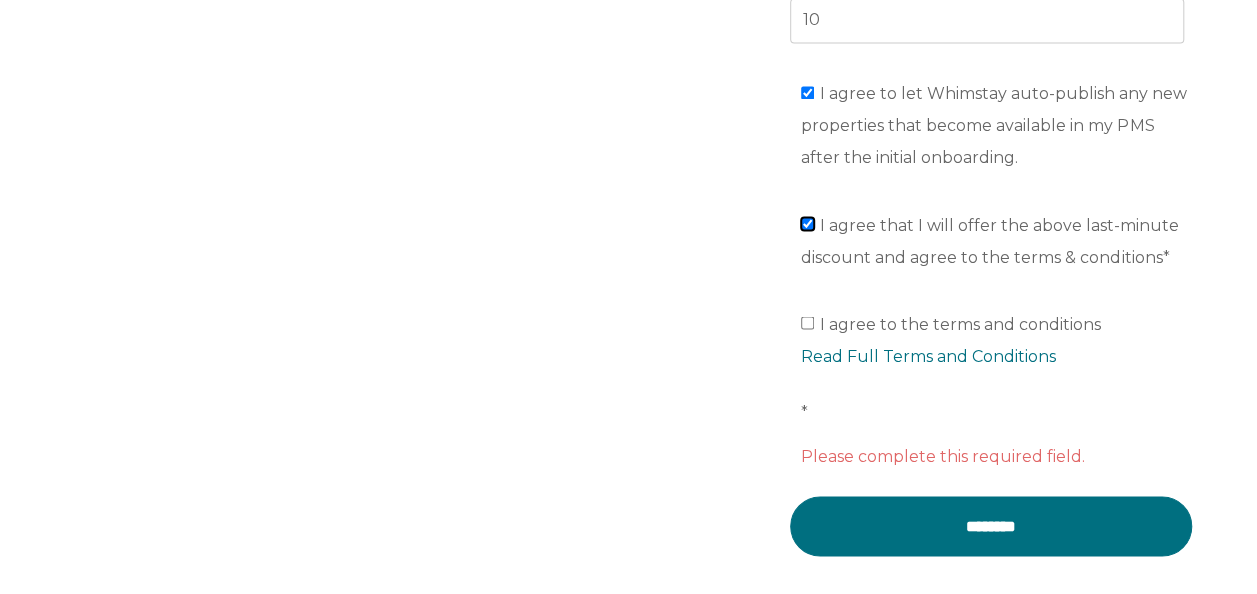 checkbox on "true" 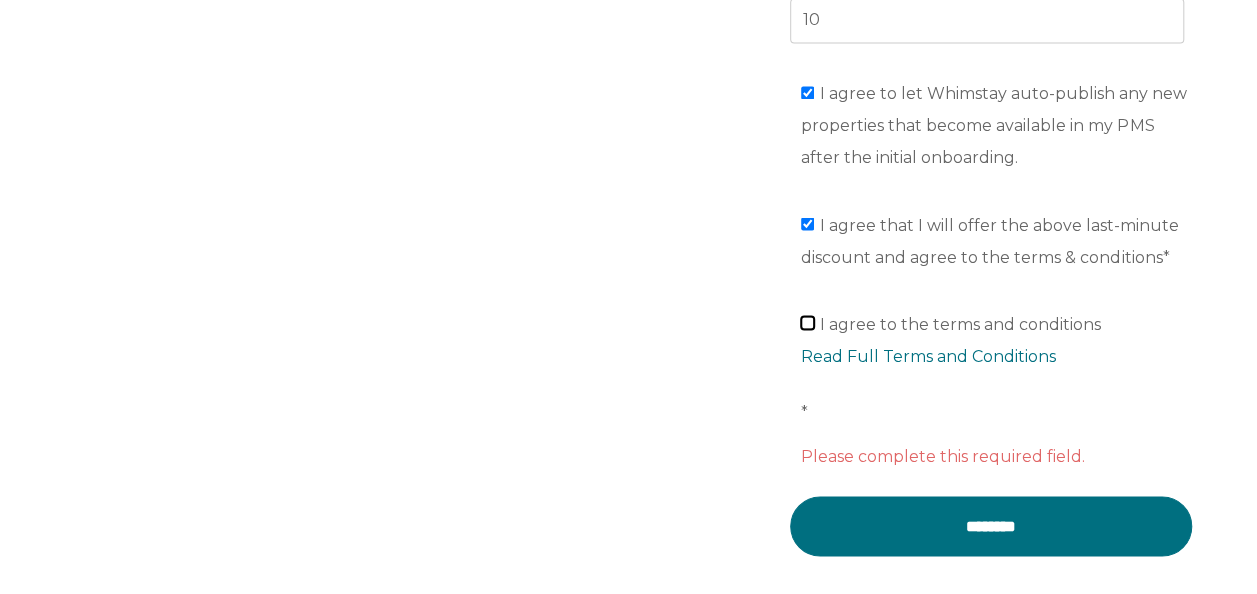 click on "I agree to the terms and conditions Read Full Terms and Conditions *" at bounding box center (807, 322) 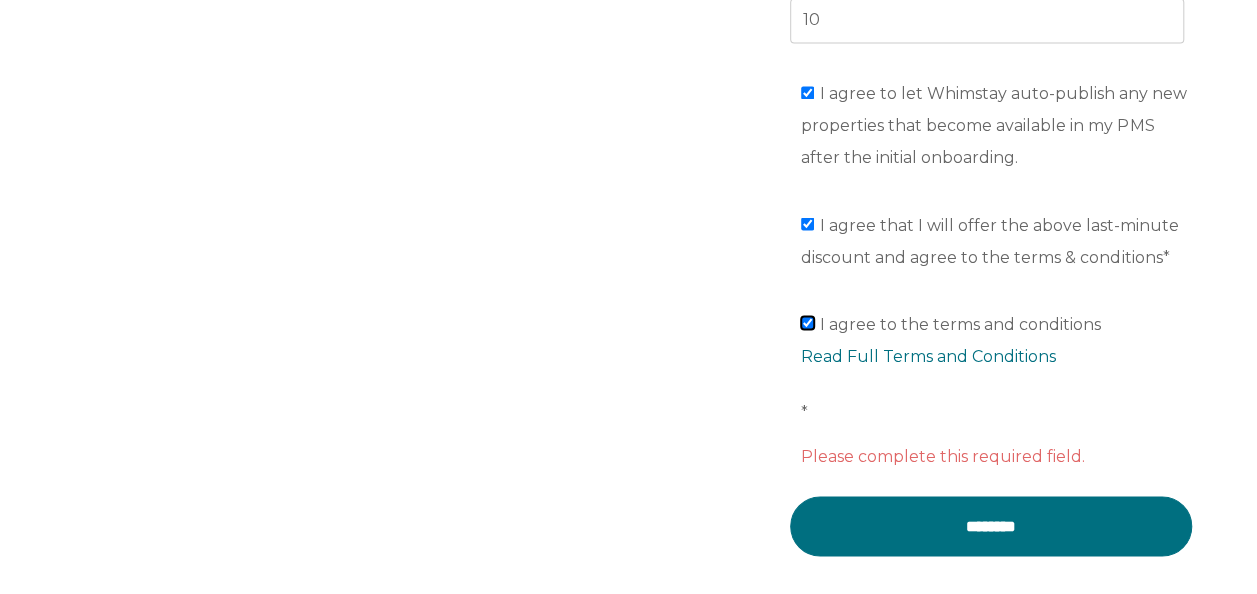click on "I agree to the terms and conditions Read Full Terms and Conditions *" at bounding box center (807, 322) 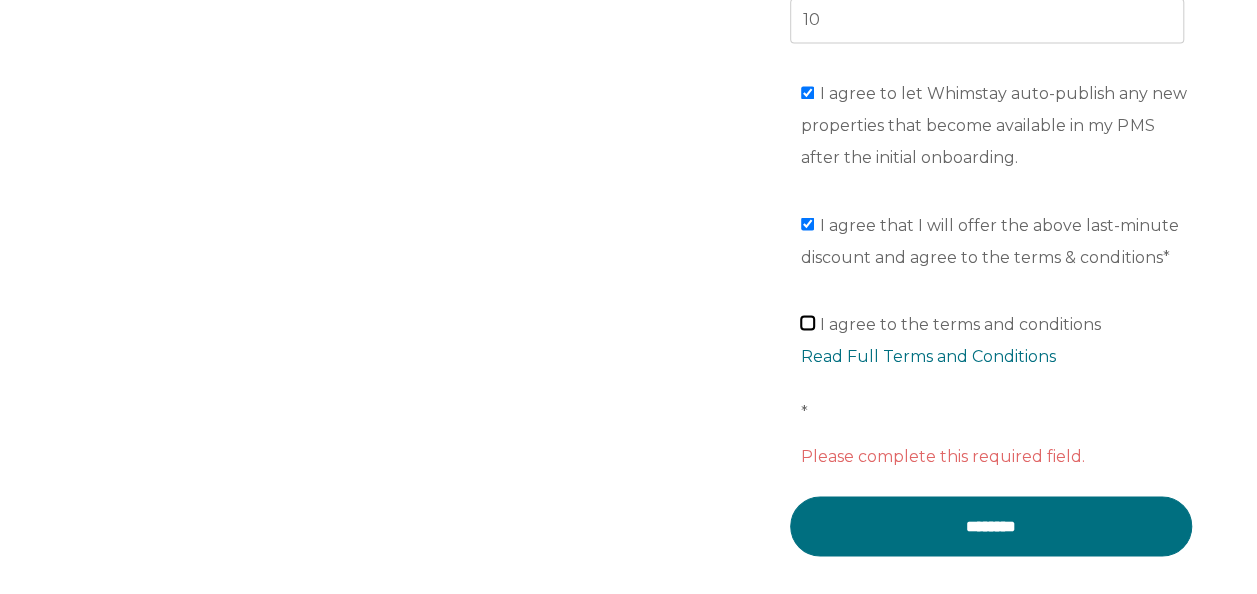 click on "I agree to the terms and conditions Read Full Terms and Conditions *" at bounding box center [807, 322] 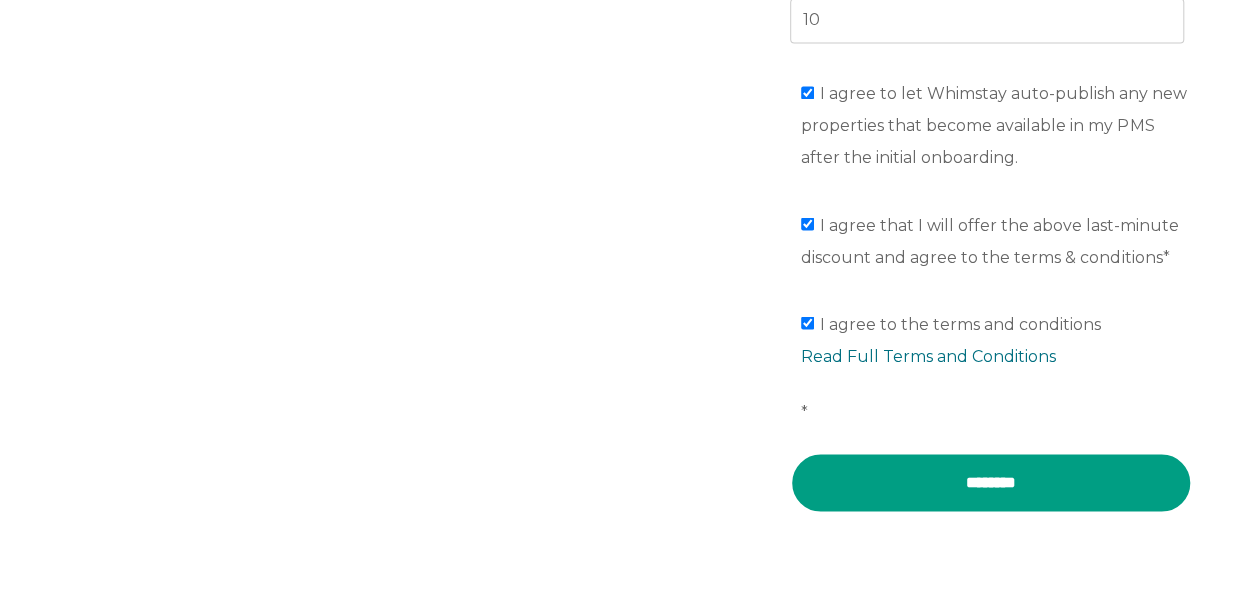 click on "********" at bounding box center (991, 482) 